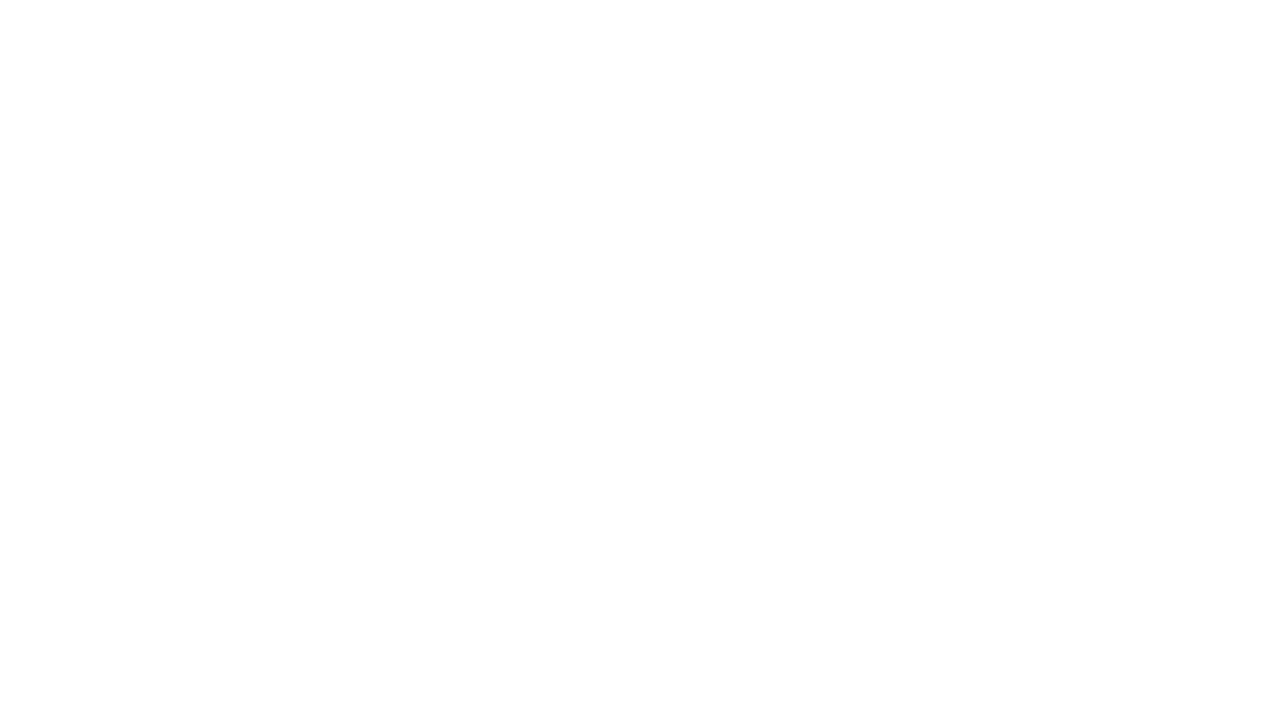 scroll, scrollTop: 0, scrollLeft: 0, axis: both 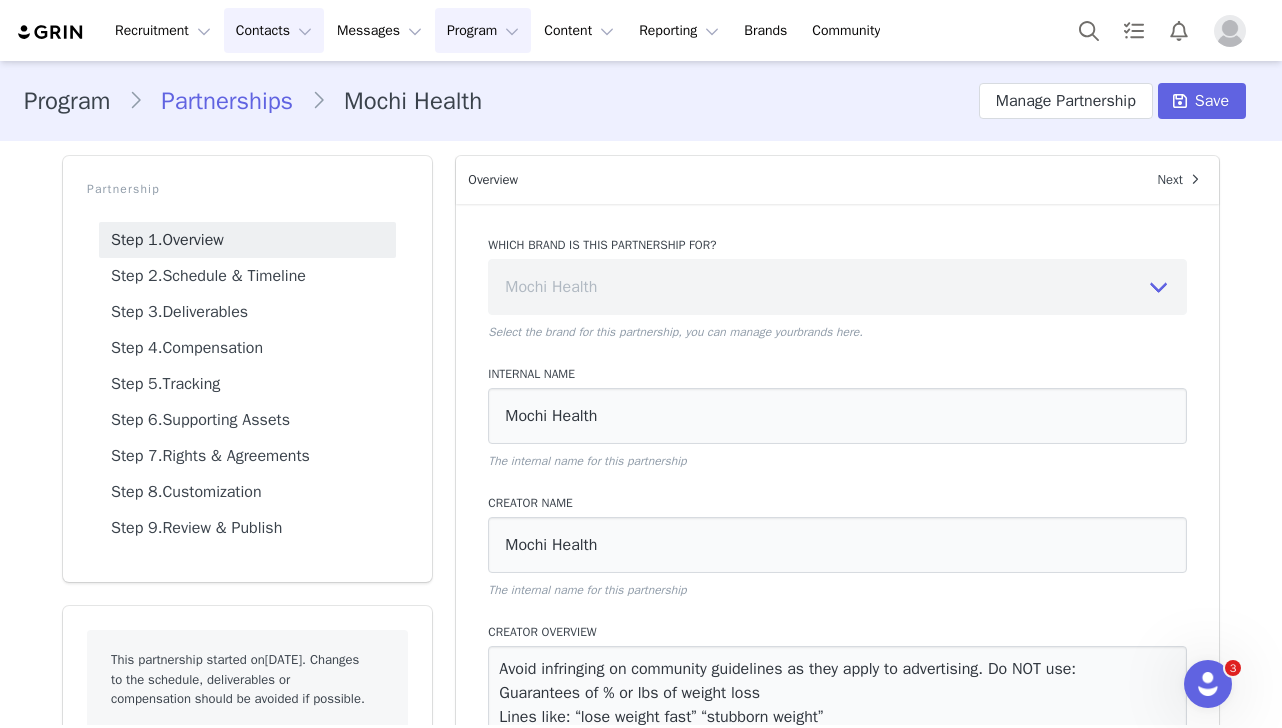 click on "Contacts Contacts" at bounding box center (274, 30) 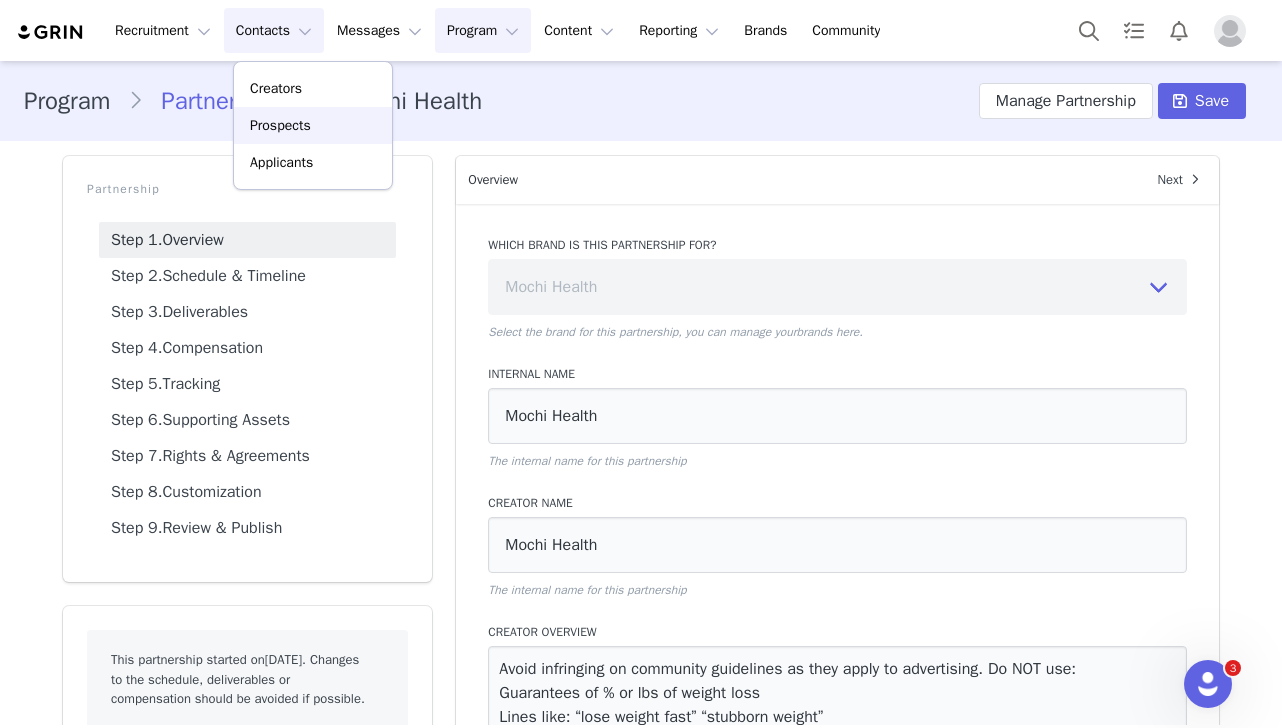 click on "Prospects" at bounding box center [280, 125] 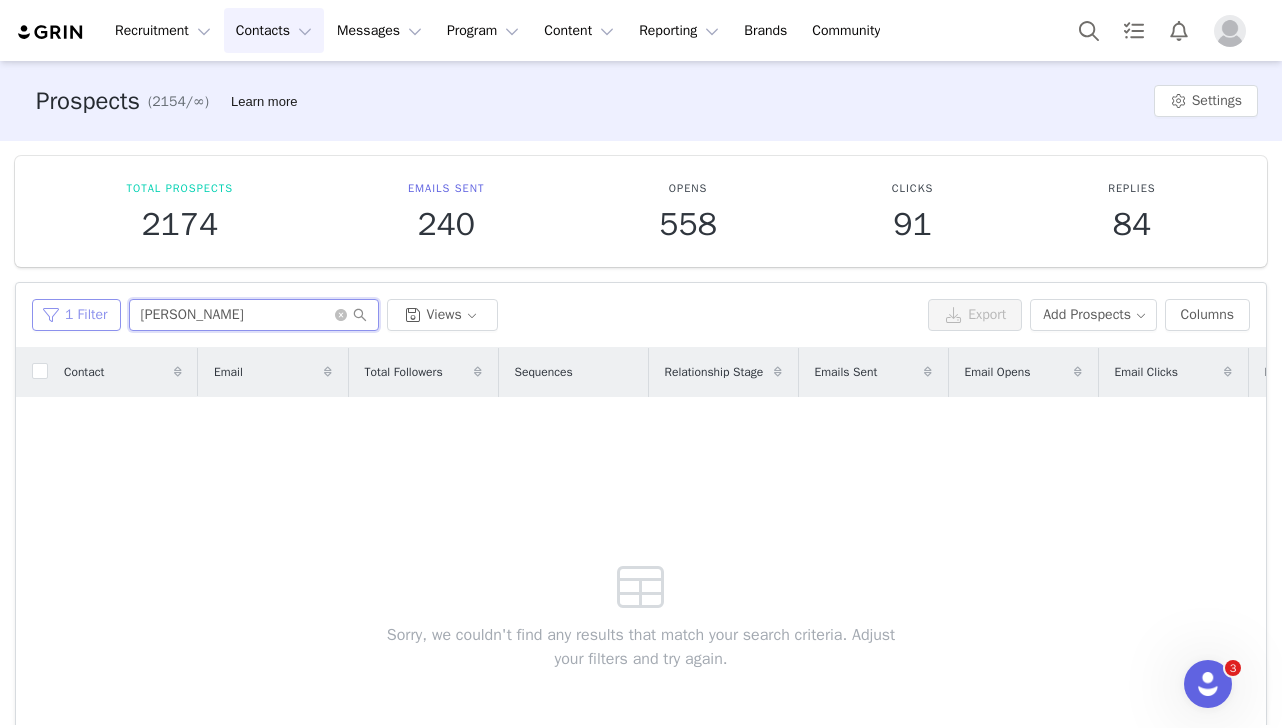 drag, startPoint x: 210, startPoint y: 317, endPoint x: 94, endPoint y: 317, distance: 116 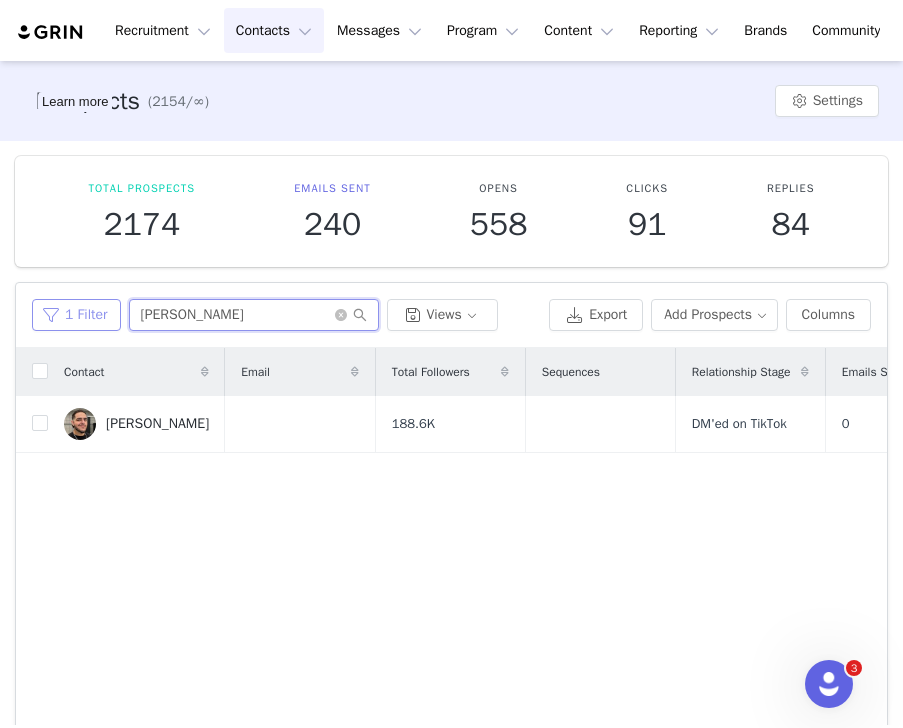 drag, startPoint x: 219, startPoint y: 321, endPoint x: 41, endPoint y: 318, distance: 178.02528 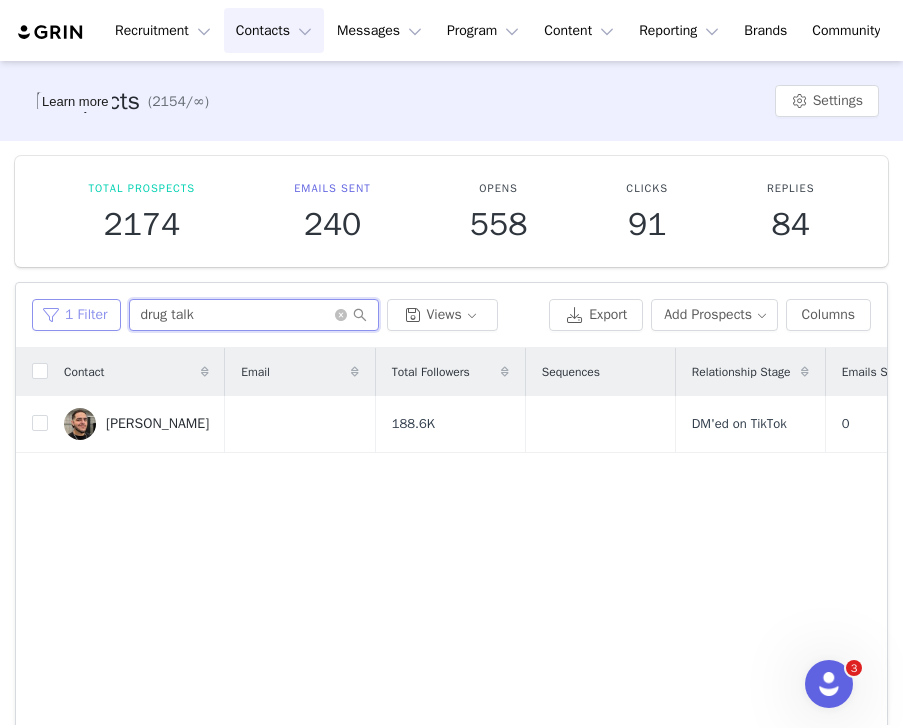 type on "drug talk" 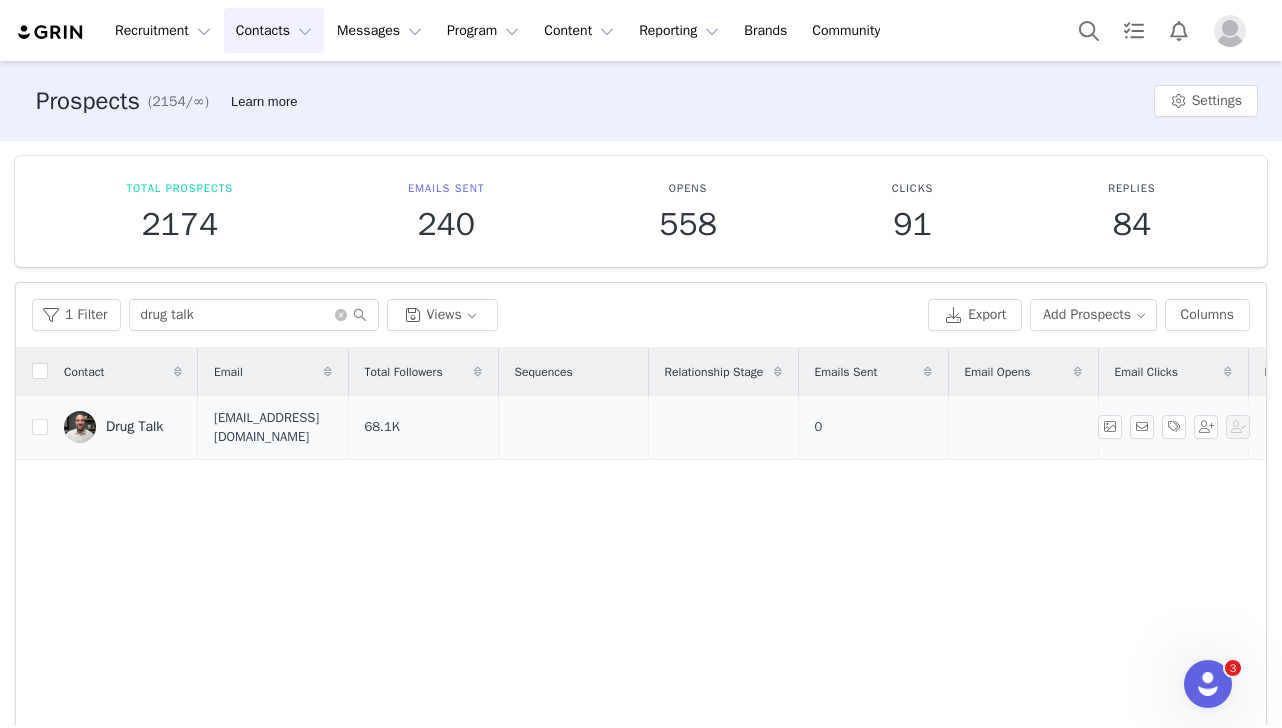 click on "Drug Talk" at bounding box center (134, 427) 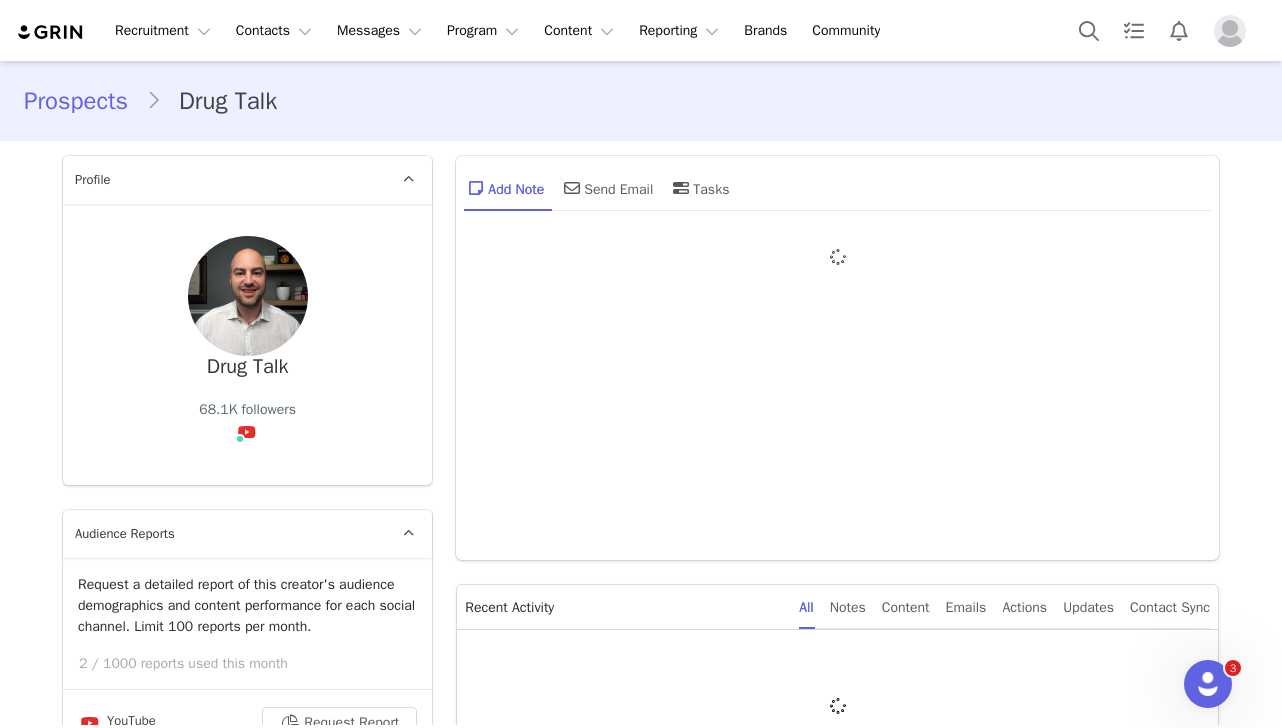 type on "+1 ([GEOGRAPHIC_DATA])" 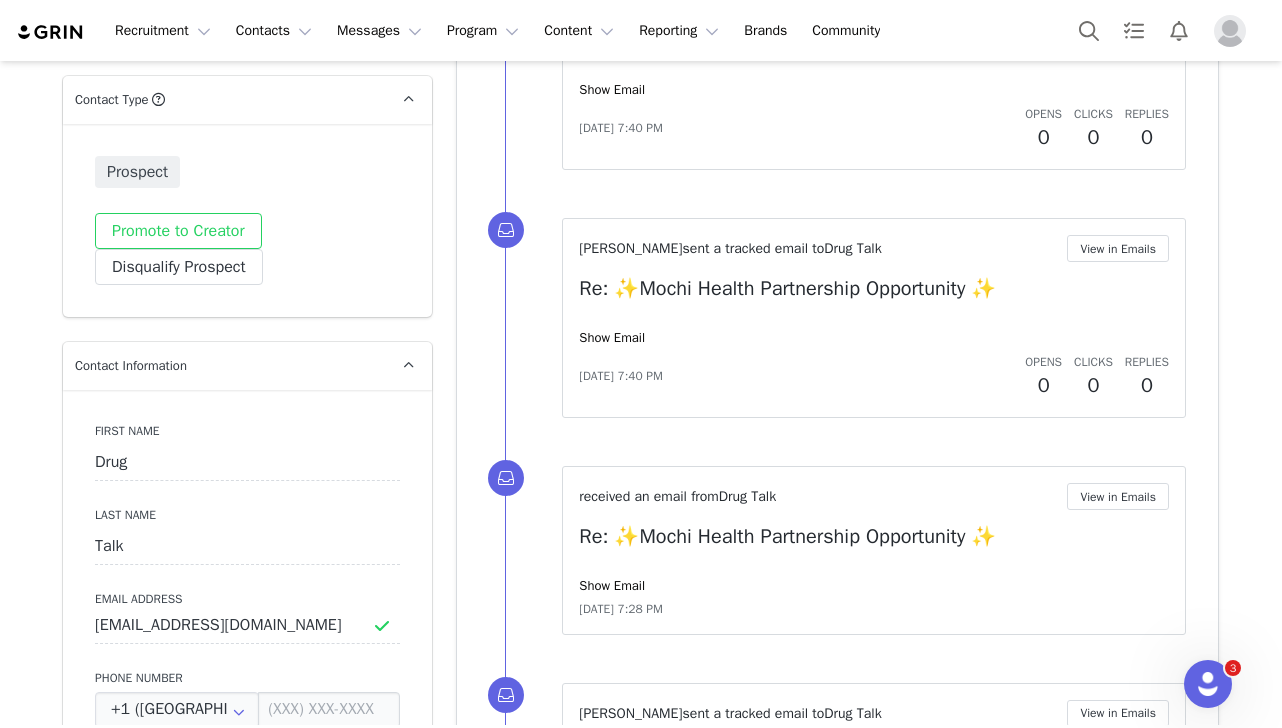 scroll, scrollTop: 655, scrollLeft: 0, axis: vertical 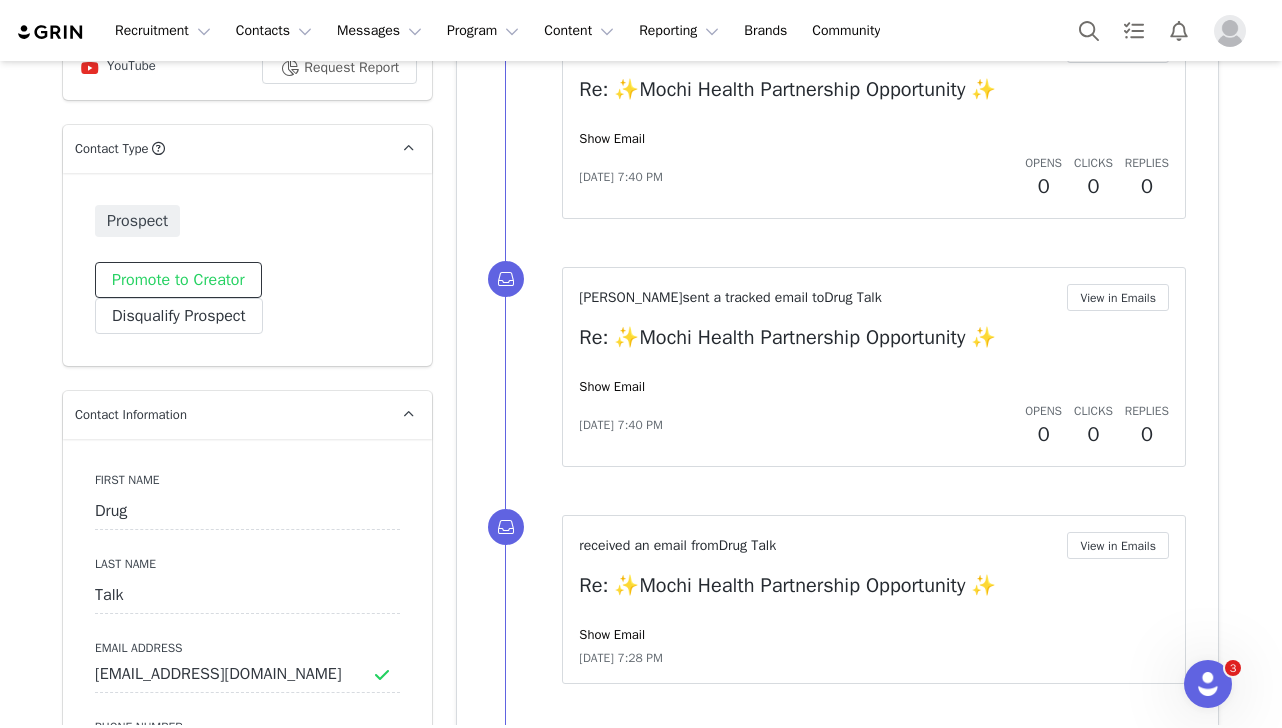 click on "Promote to Creator" at bounding box center [178, 280] 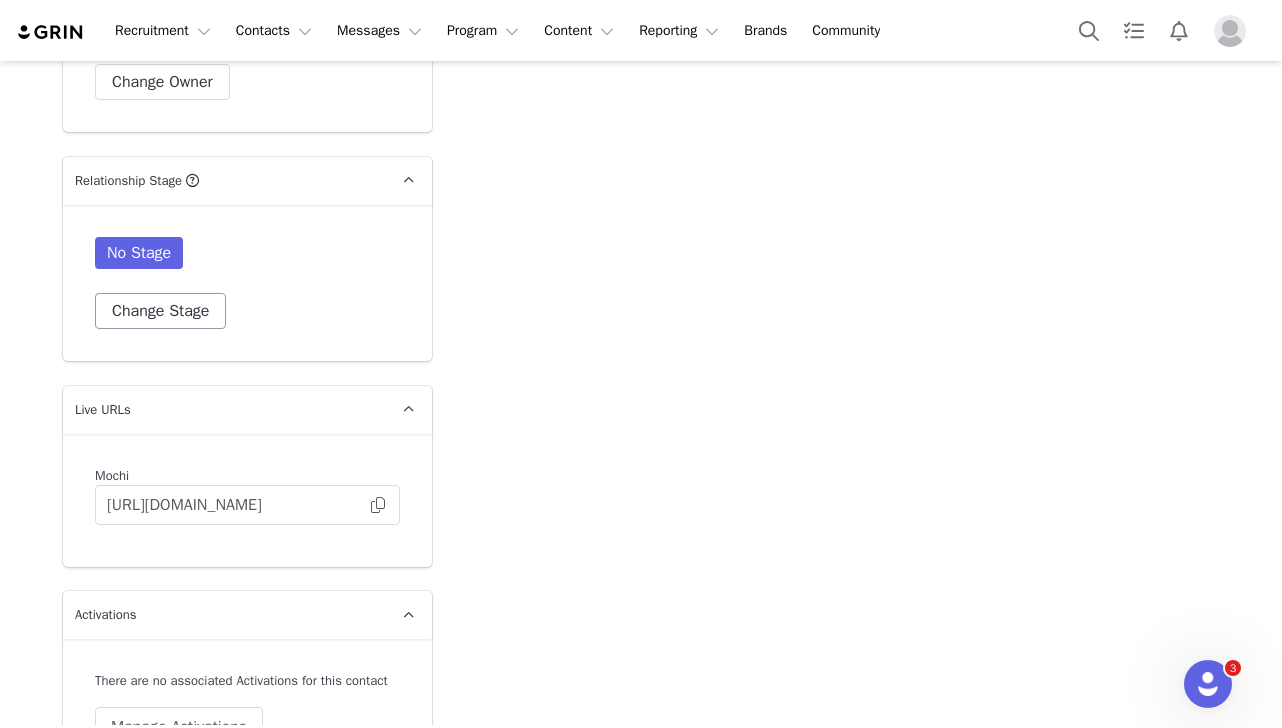scroll, scrollTop: 3387, scrollLeft: 0, axis: vertical 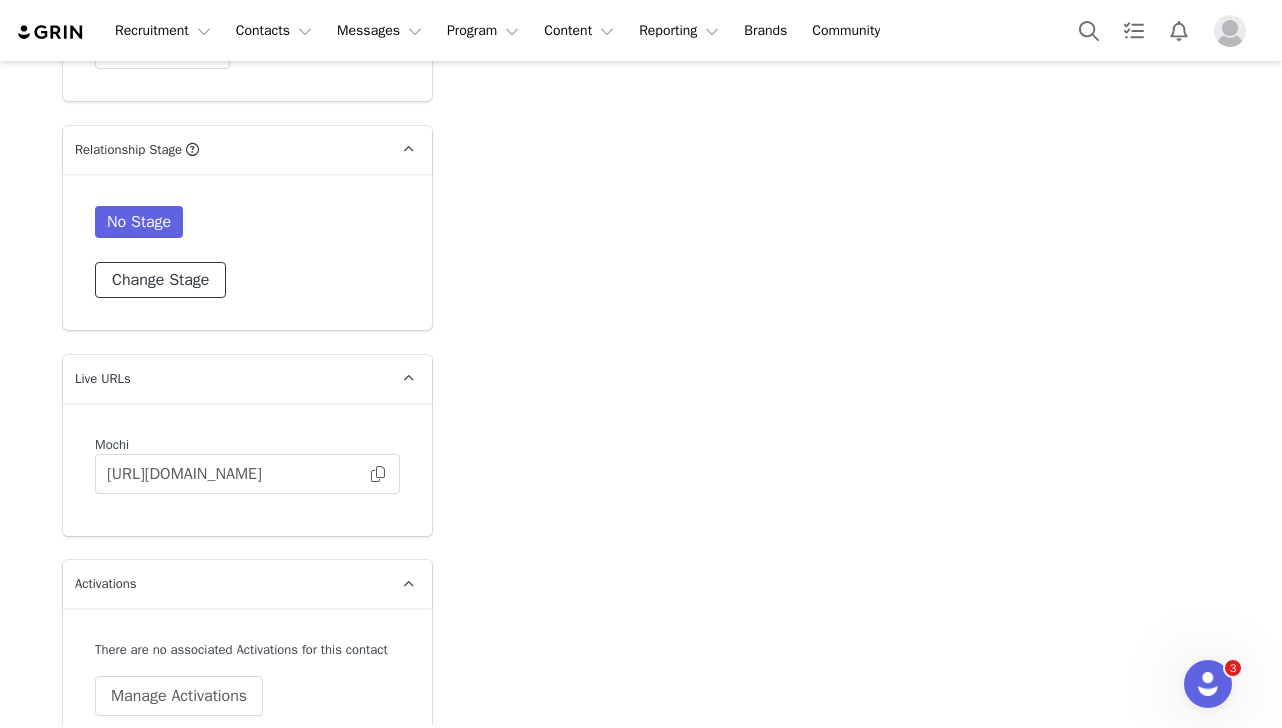 click on "Change Stage" at bounding box center [160, 280] 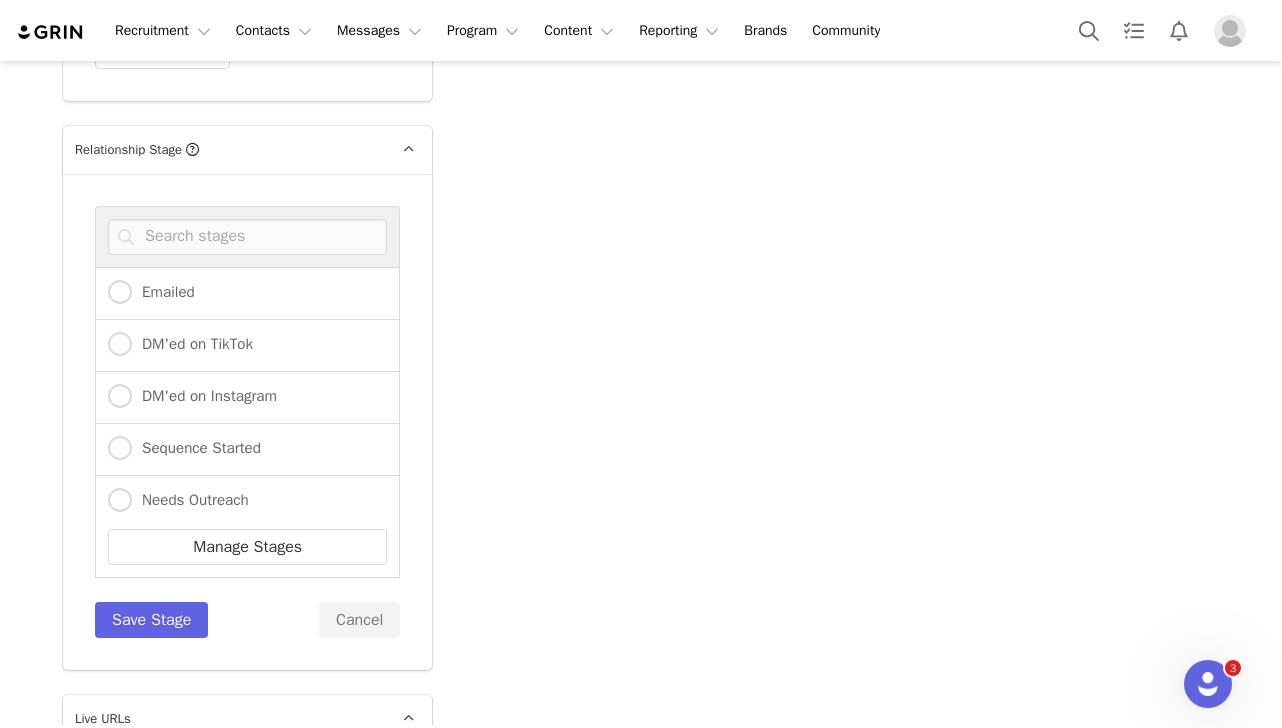 scroll, scrollTop: 210, scrollLeft: 0, axis: vertical 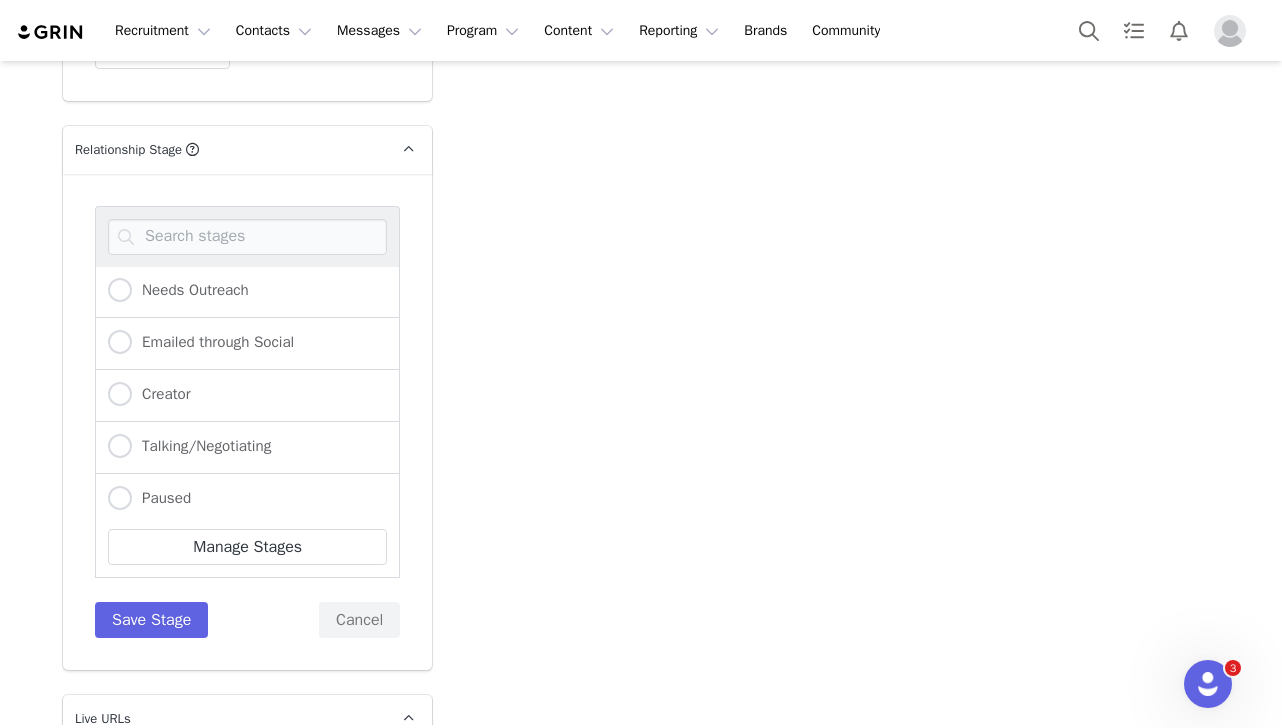 click on "Creator" at bounding box center (247, 396) 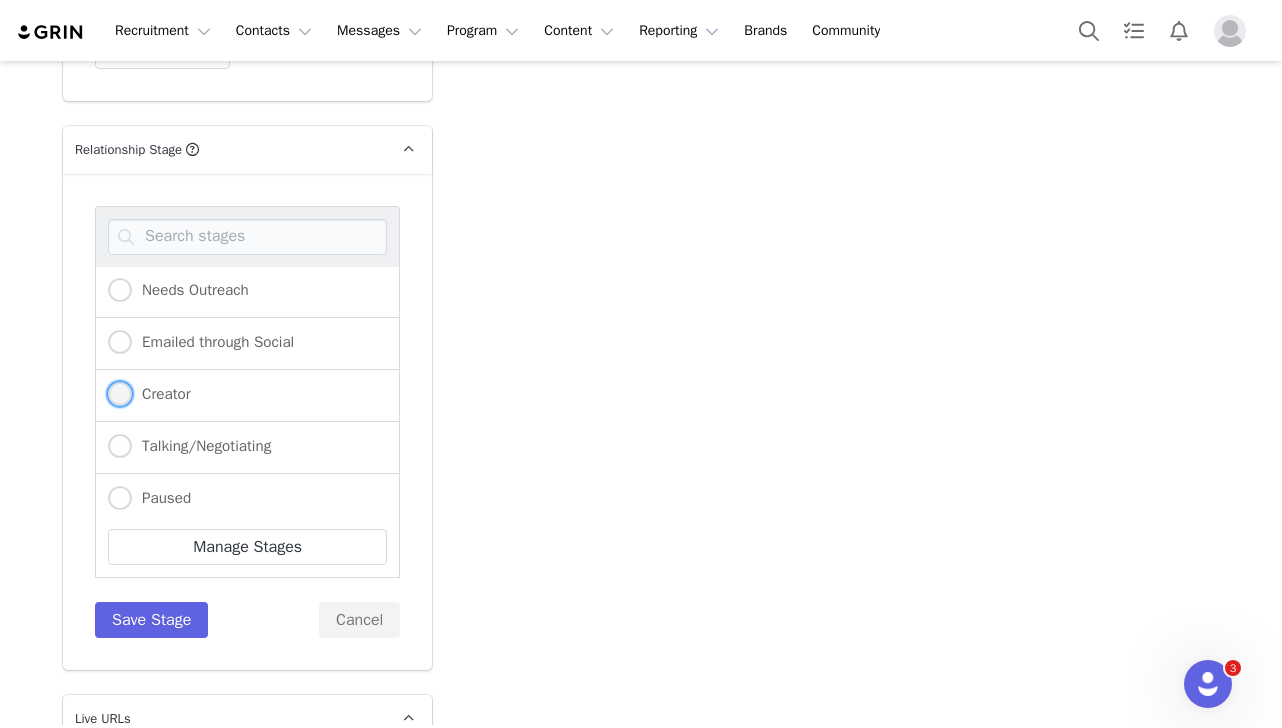 click at bounding box center (120, 394) 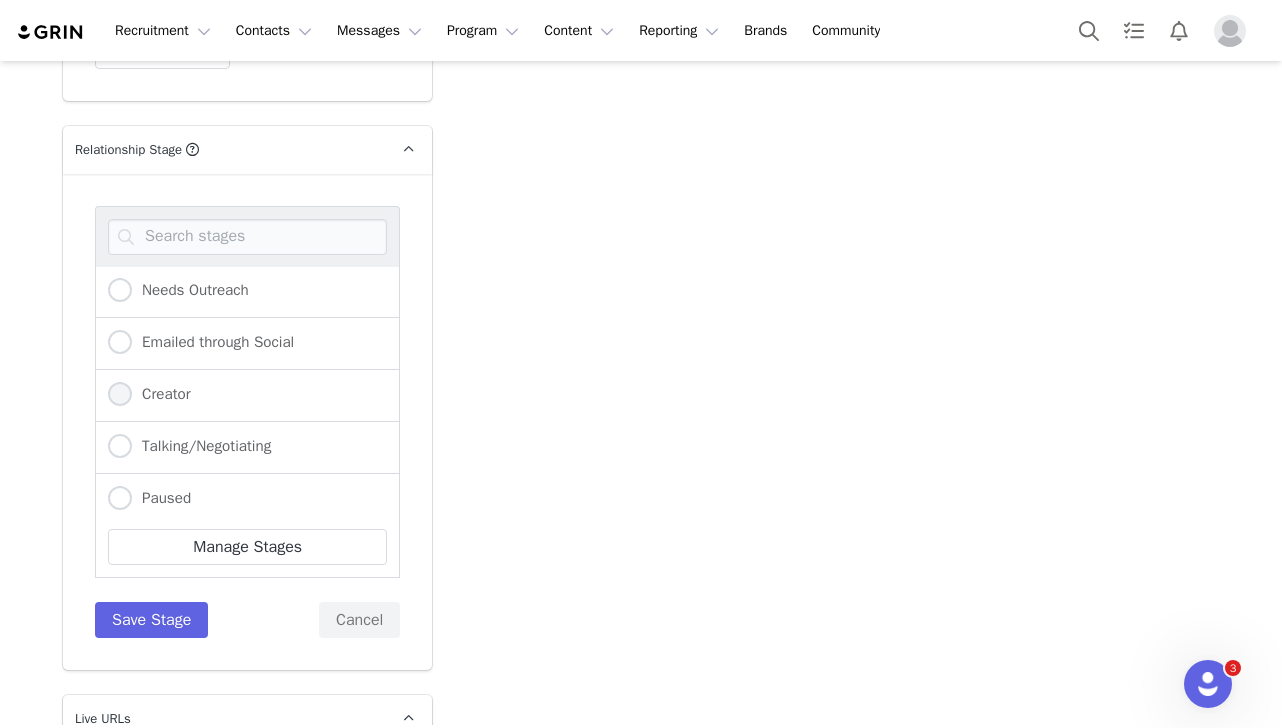 click on "Creator" at bounding box center [120, 395] 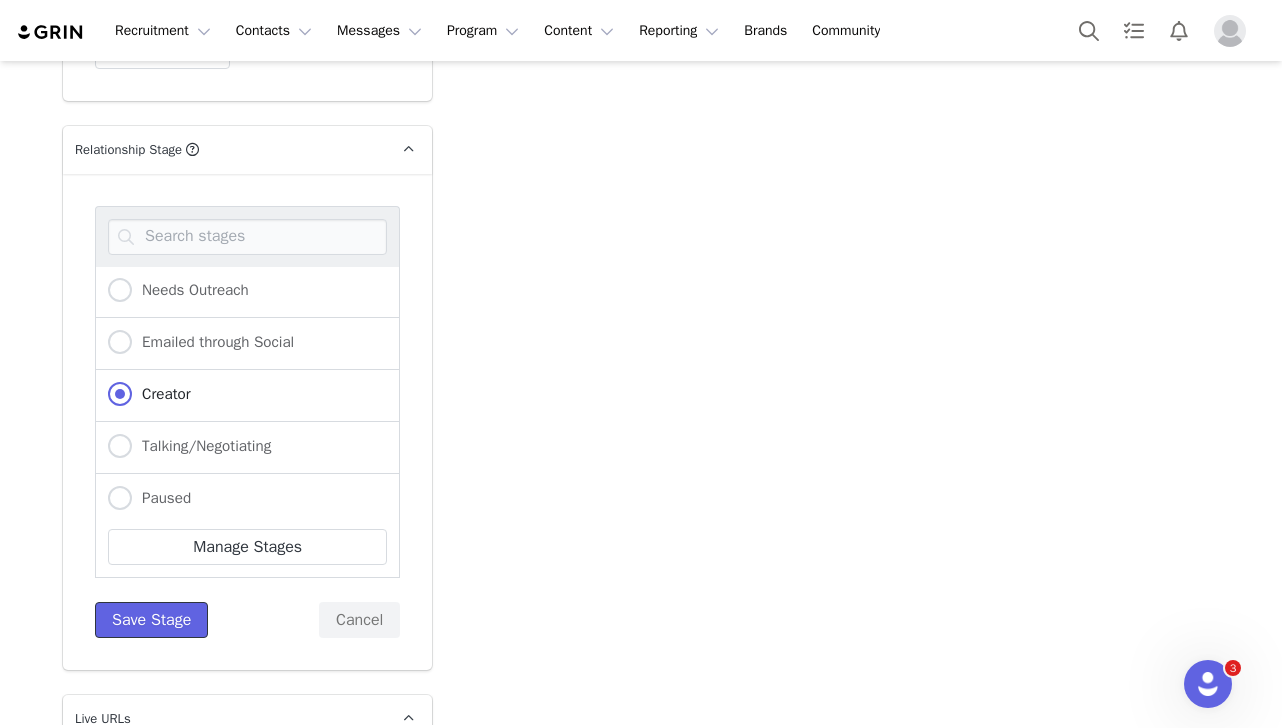 click on "Save Stage" at bounding box center (151, 620) 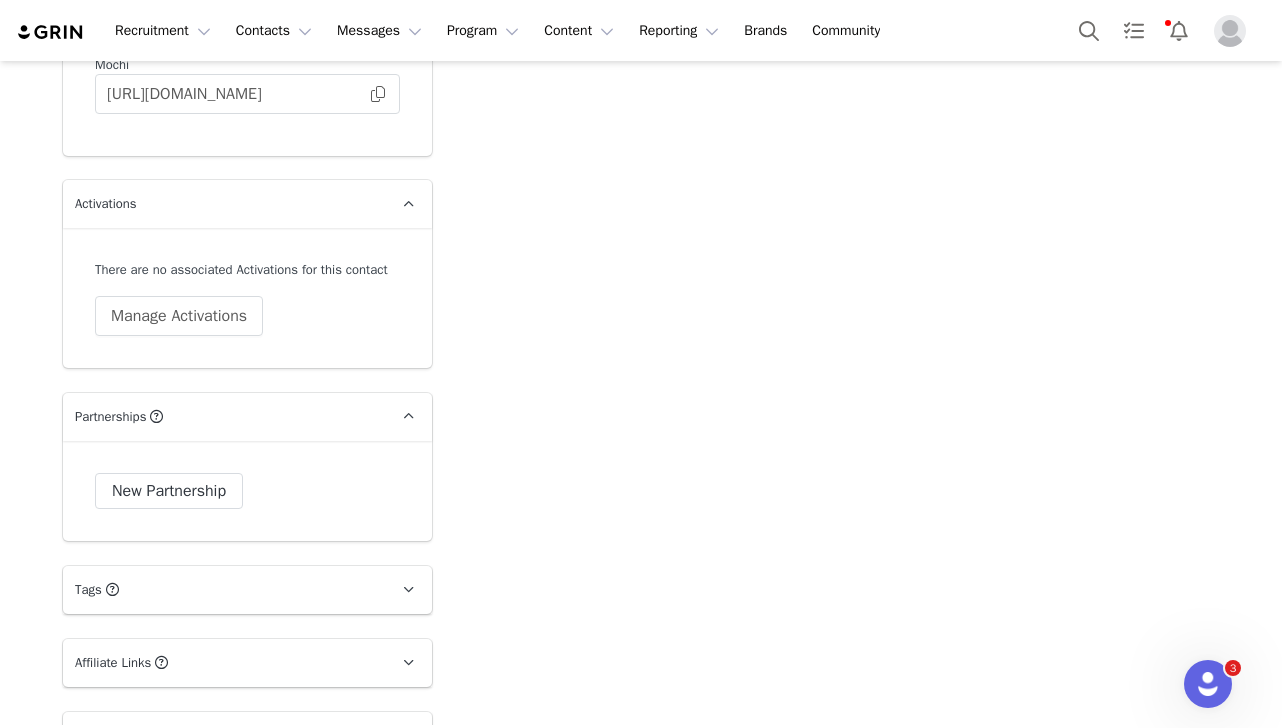 scroll, scrollTop: 3776, scrollLeft: 0, axis: vertical 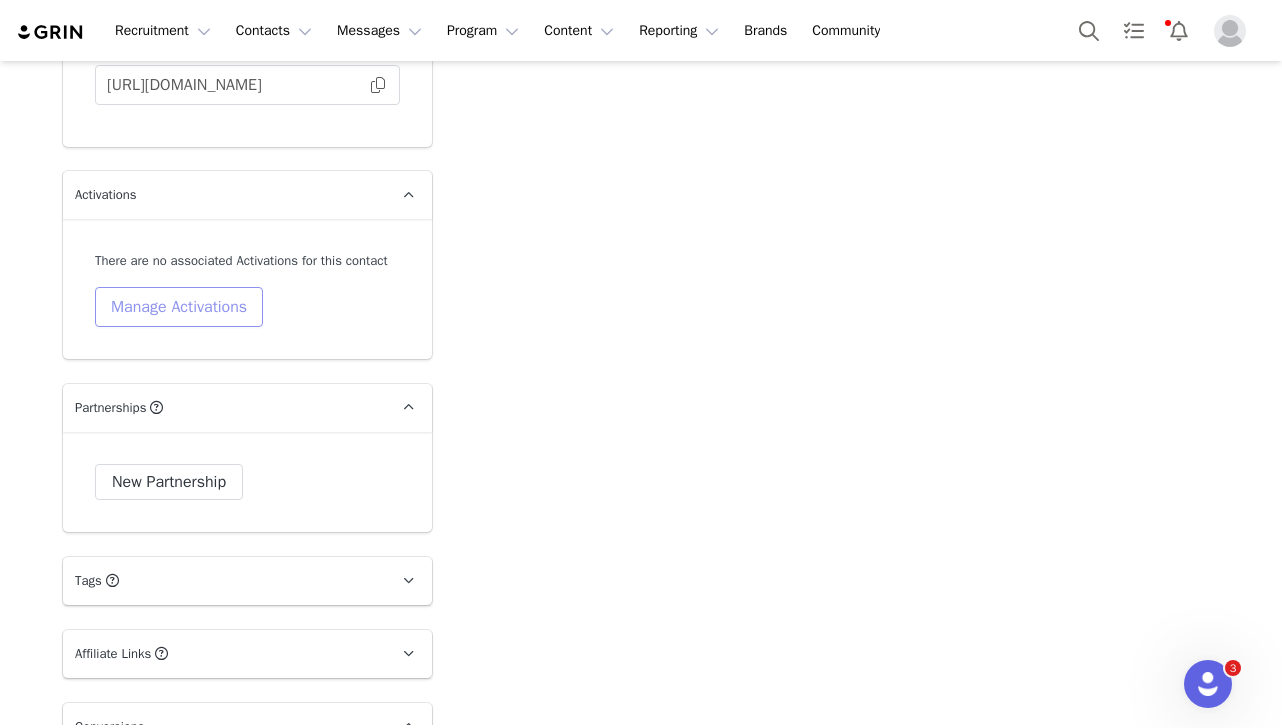 click on "Manage Activations" at bounding box center (179, 307) 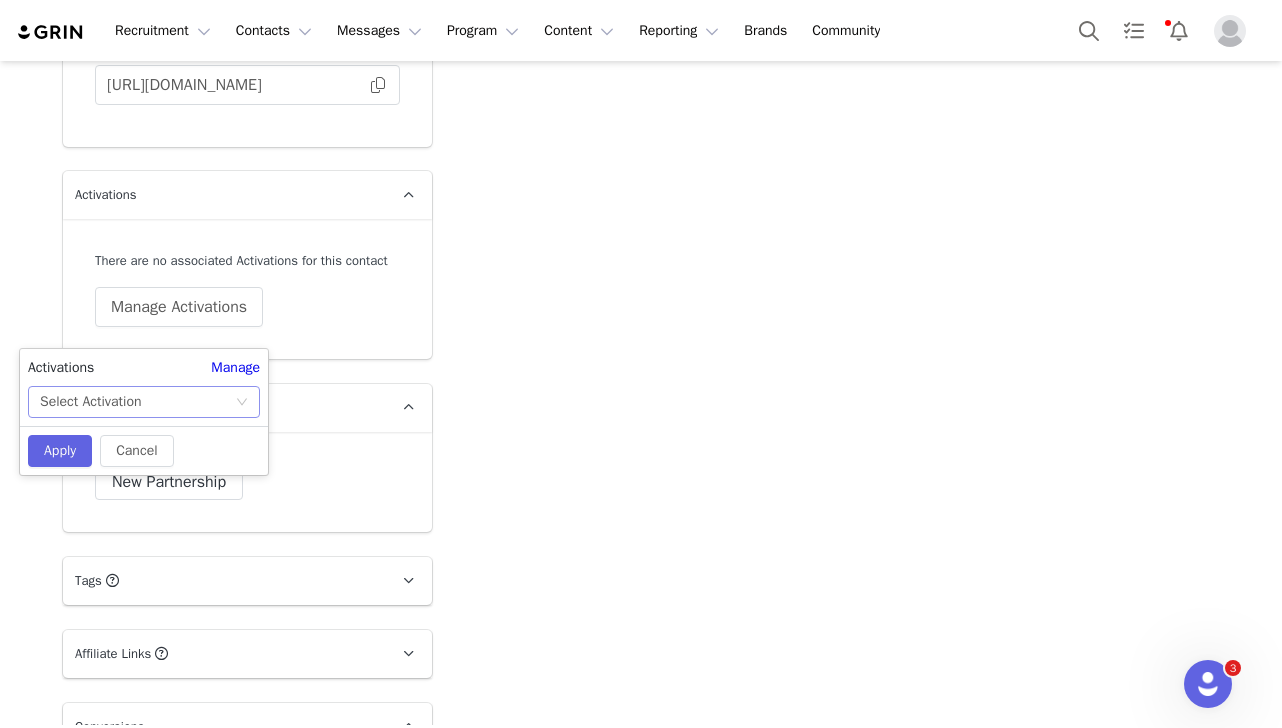 click on "Select Activation" at bounding box center (137, 402) 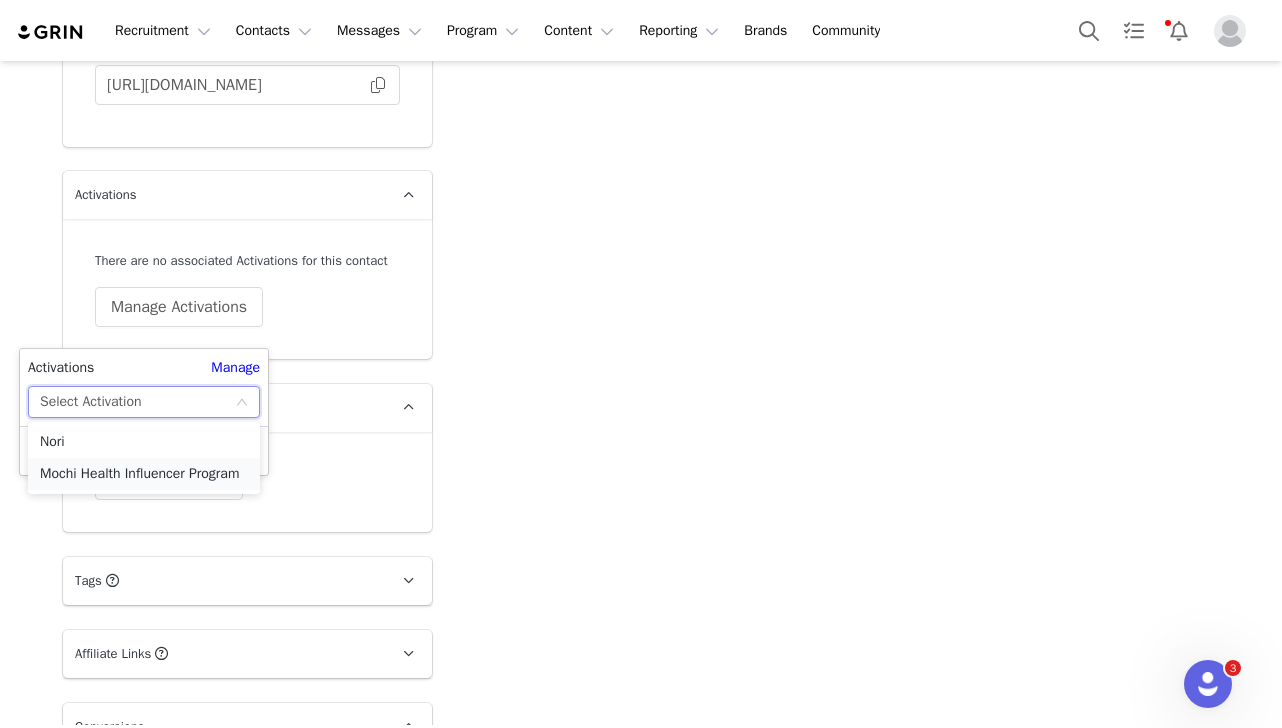 click on "Mochi Health Influencer Program" at bounding box center [144, 474] 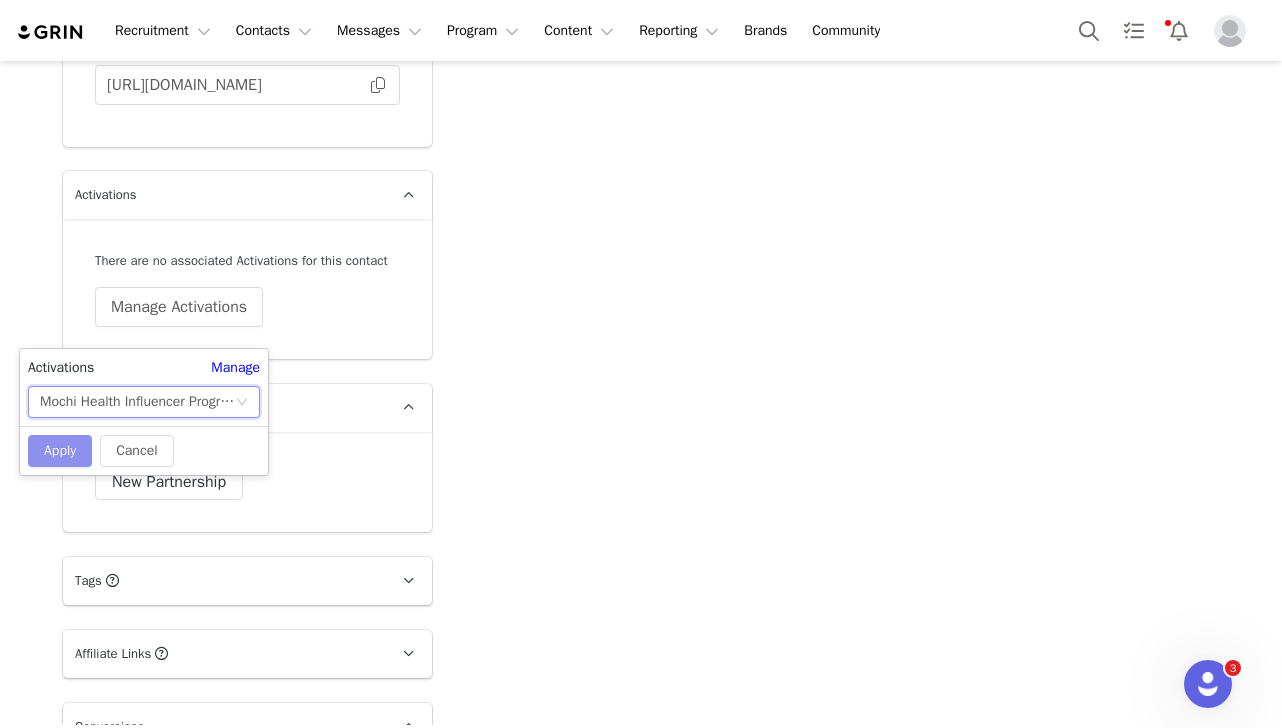 click on "Apply" at bounding box center (60, 451) 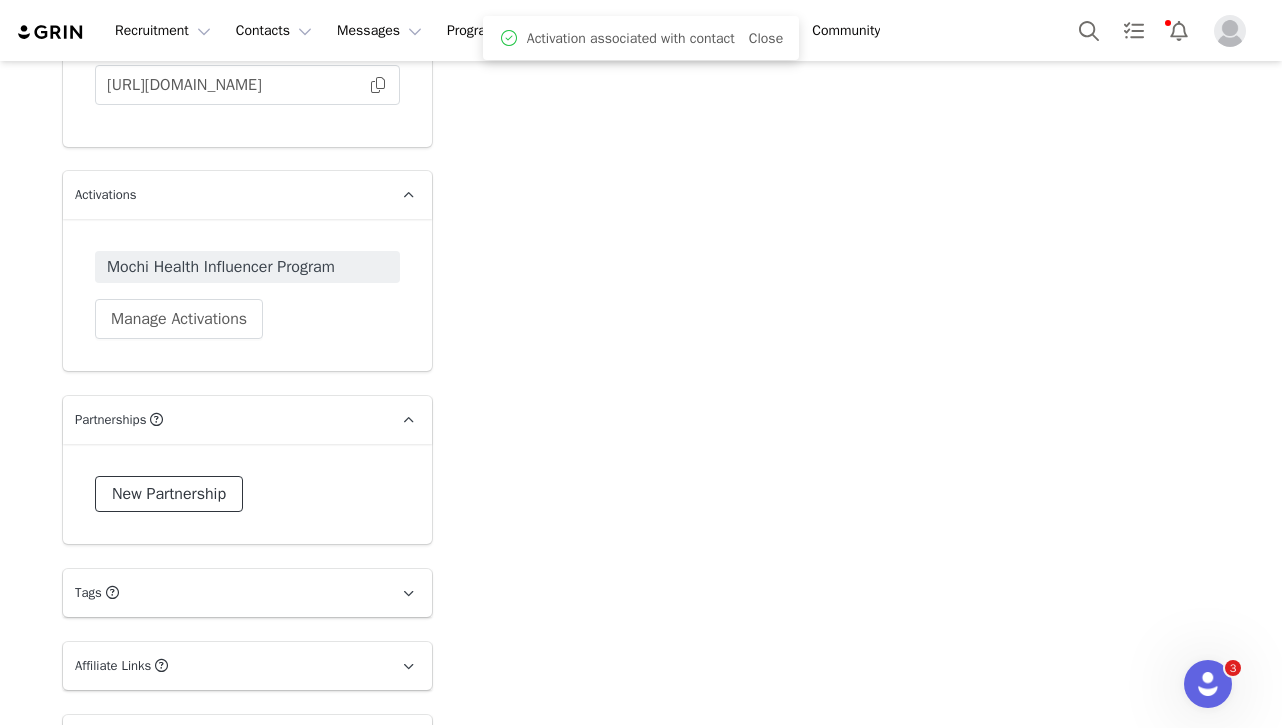 click on "New Partnership" at bounding box center (169, 494) 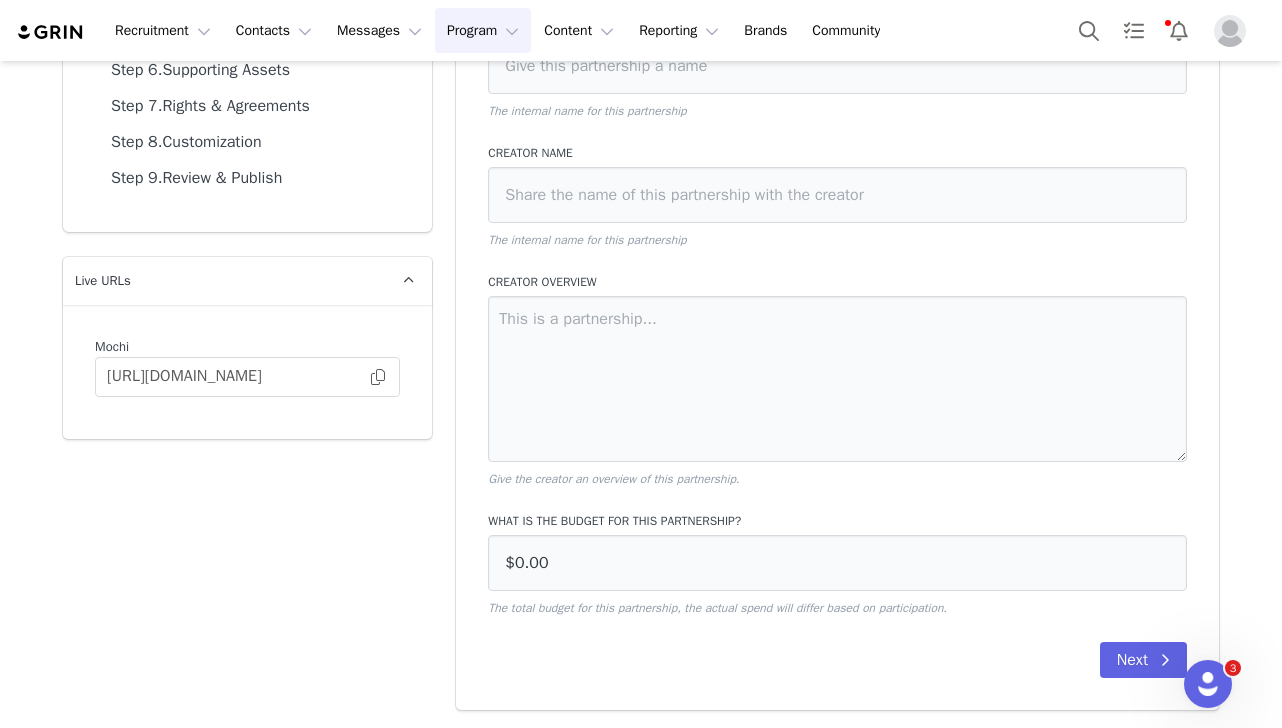 scroll, scrollTop: 70, scrollLeft: 0, axis: vertical 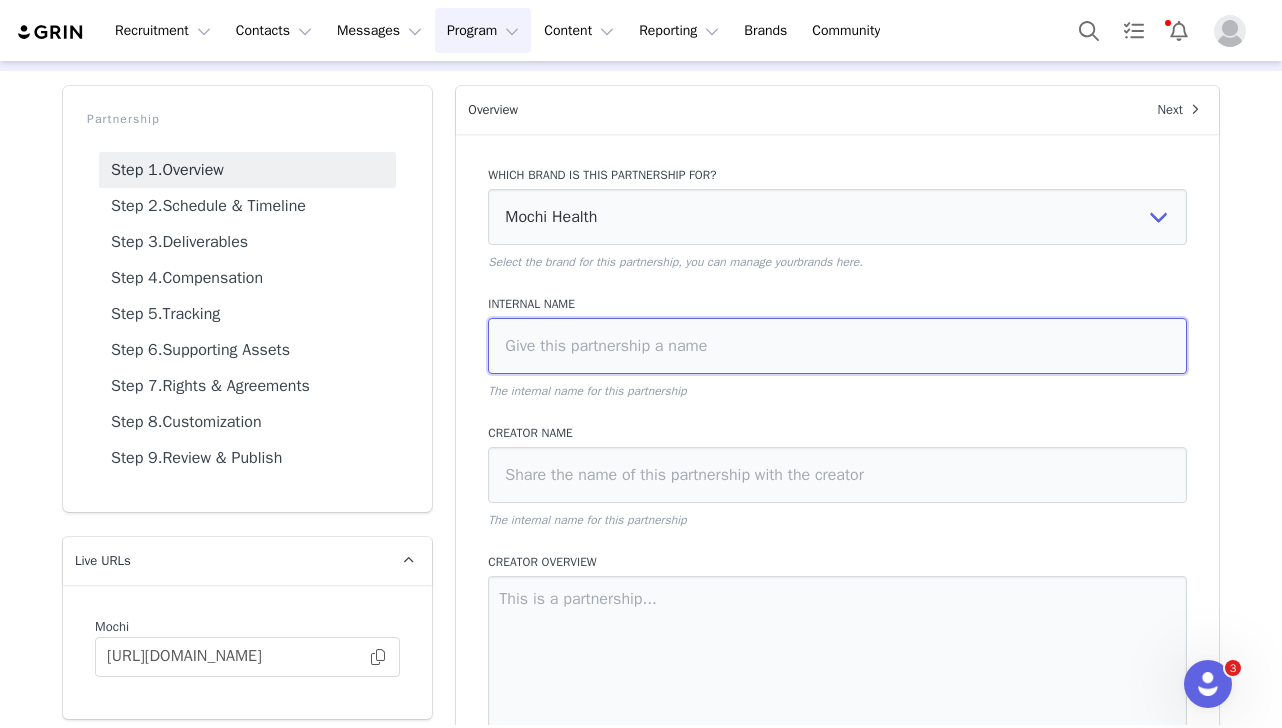 click at bounding box center [837, 346] 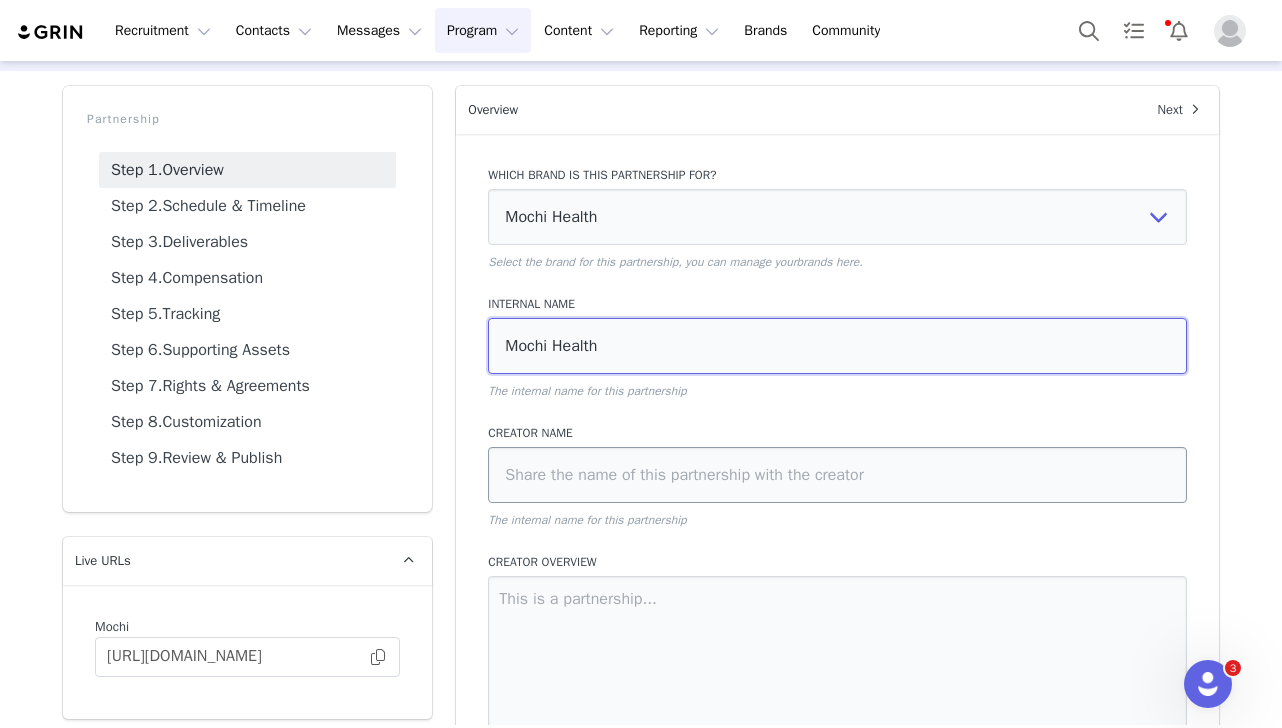 type on "Mochi Health" 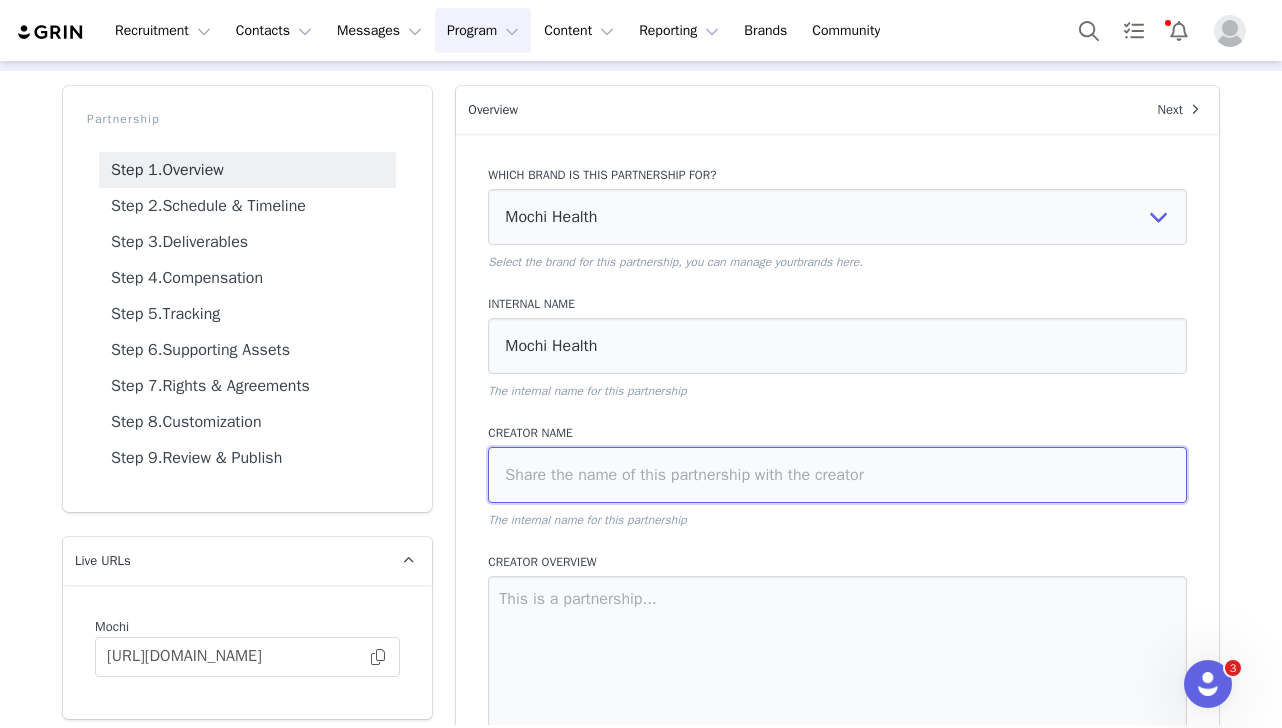 click at bounding box center [837, 475] 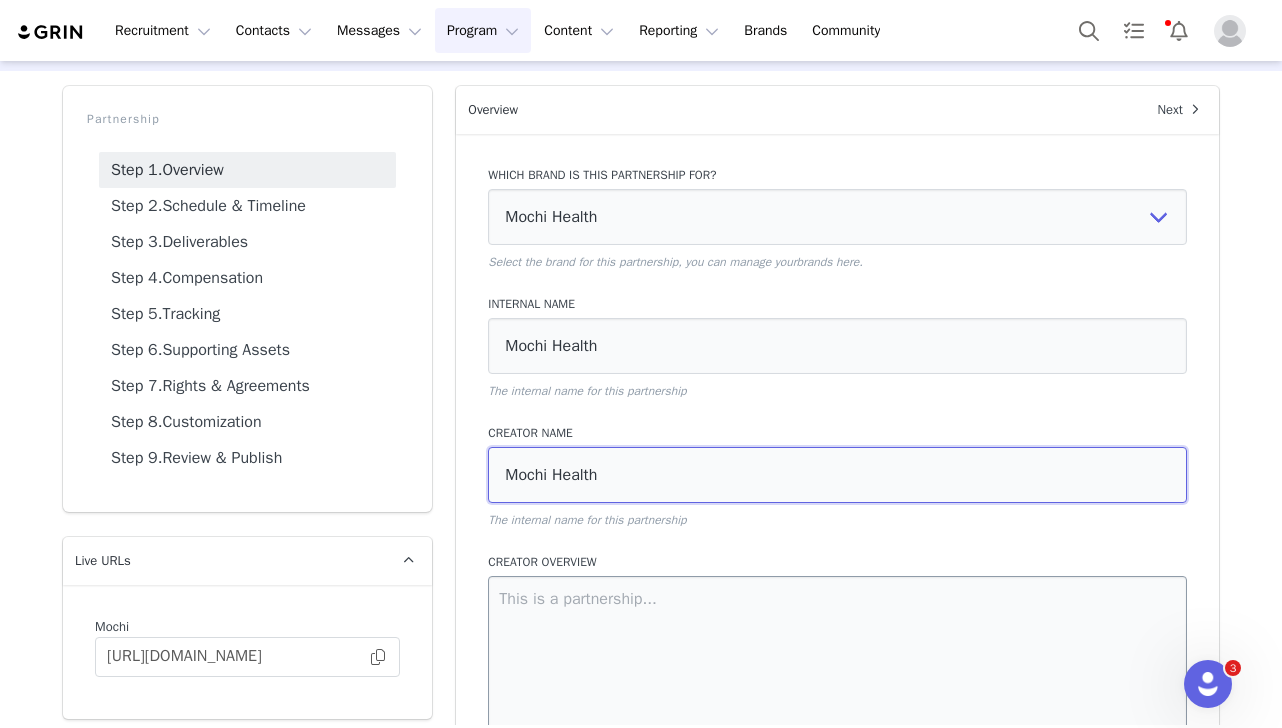 type on "Mochi Health" 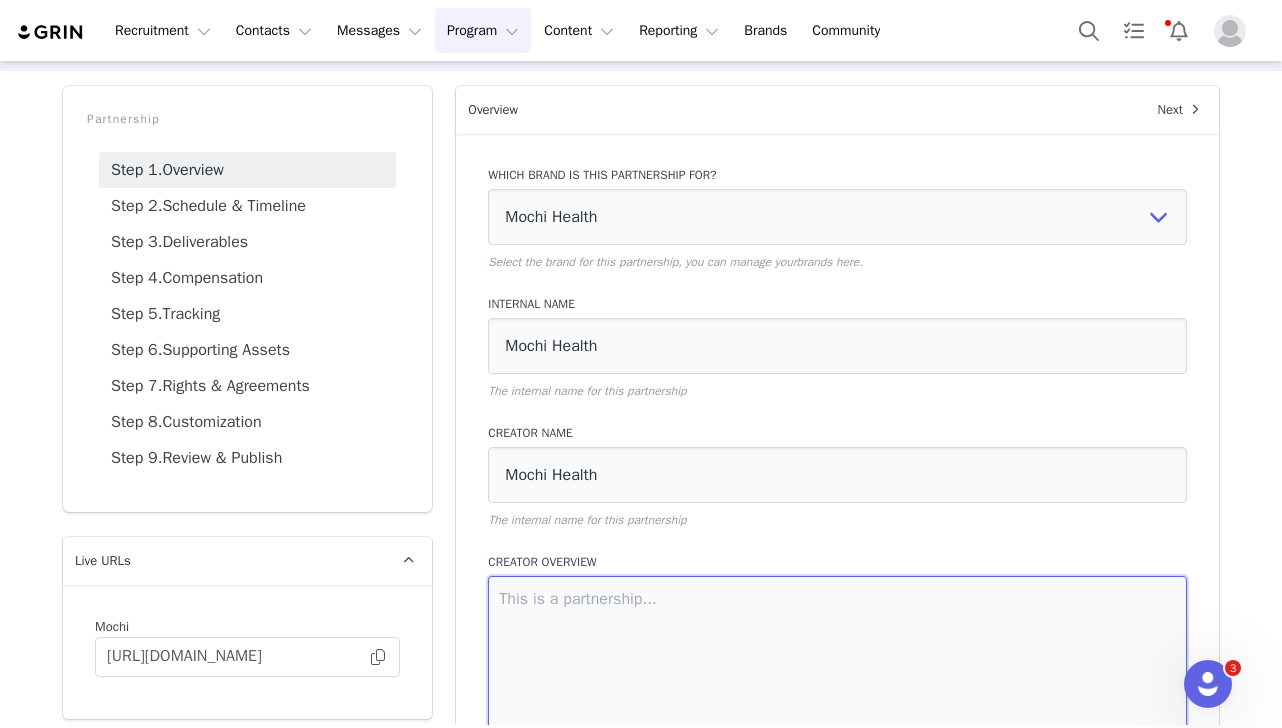 click at bounding box center (837, 659) 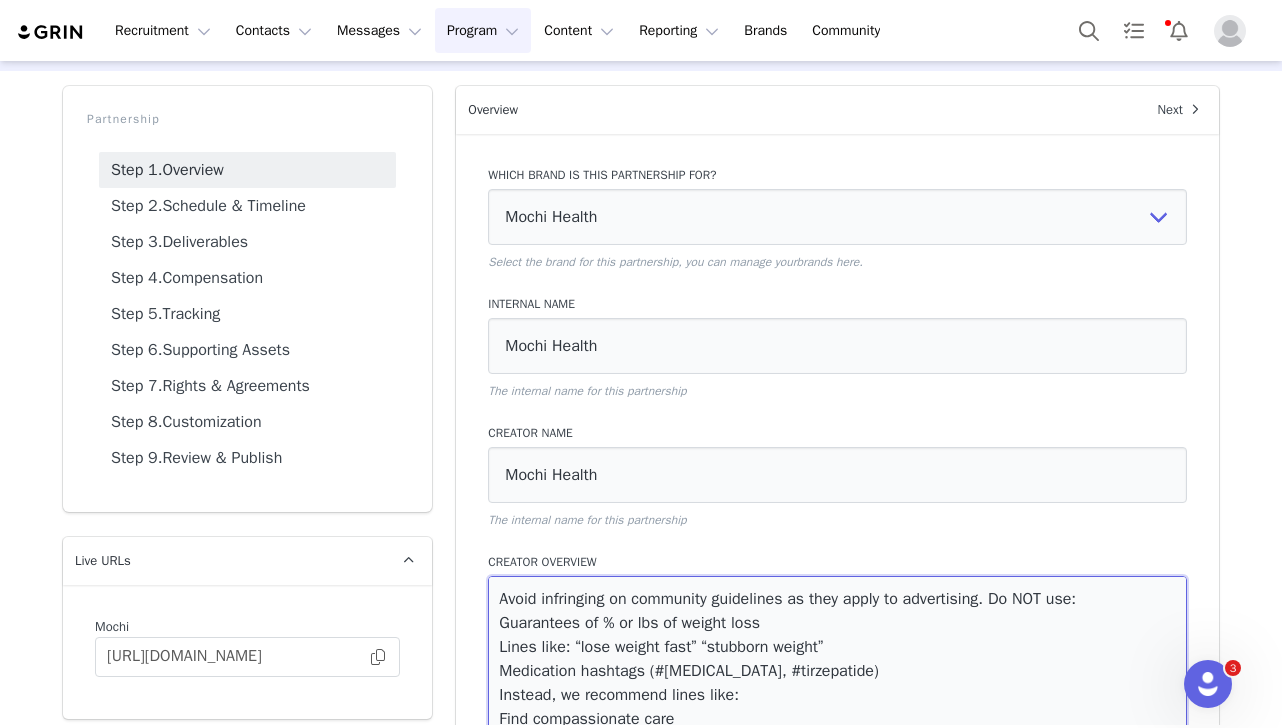 scroll, scrollTop: 275, scrollLeft: 0, axis: vertical 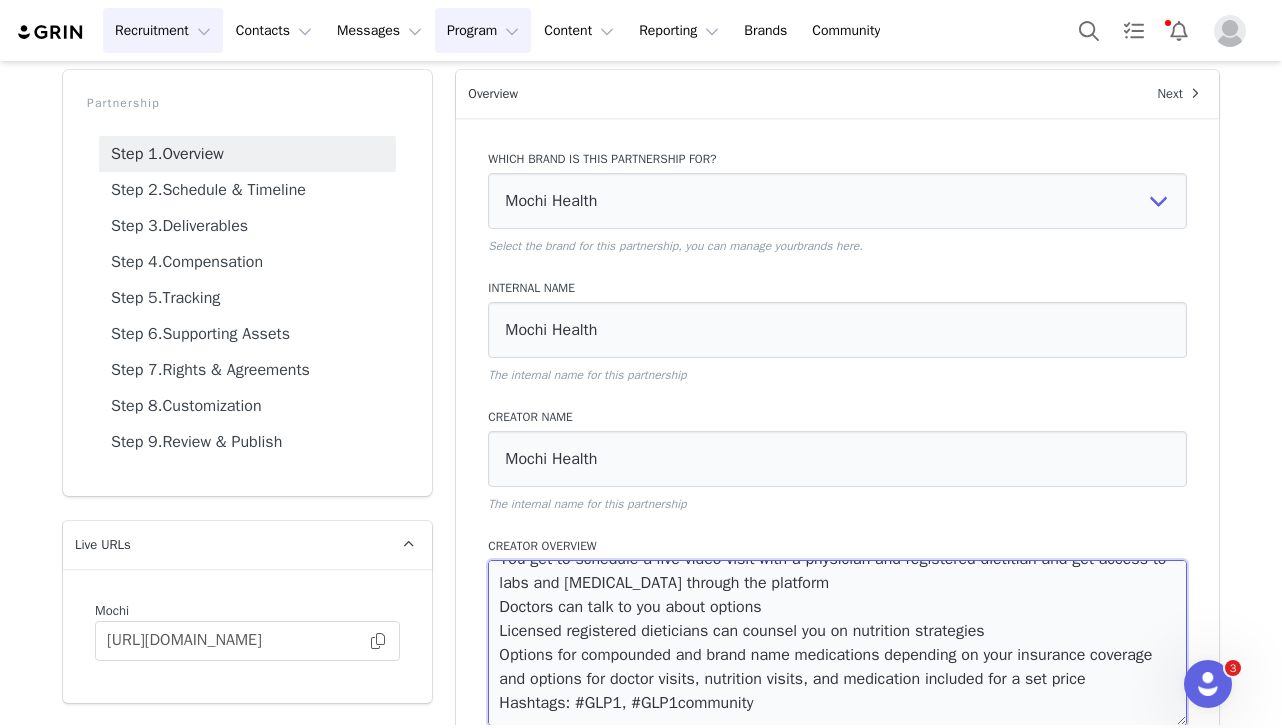 type on "Avoid infringing on community guidelines as they apply to advertising. Do NOT use:
Guarantees of % or lbs of weight loss
Lines like: “lose weight fast” “stubborn weight”
Medication hashtags (#[MEDICAL_DATA], #tirzepatide)
Instead, we recommend lines like:
Find compassionate care
Connect with specialists in obesity medicine
Access anti-obesity medications without judgment
Evidence-based obesity care
Mochi is a bariatric care platform/obesity medicine platform
You get to schedule a live video visit with a physician and registered dietitian and get access to labs and [MEDICAL_DATA] through the platform
Doctors can talk to you about options
Licensed registered dieticians can counsel you on nutrition strategies
Options for compounded and brand name medications depending on your insurance coverage and options for doctor visits, nutrition visits, and medication included for a set price
Hashtags: #GLP1, #GLP1community" 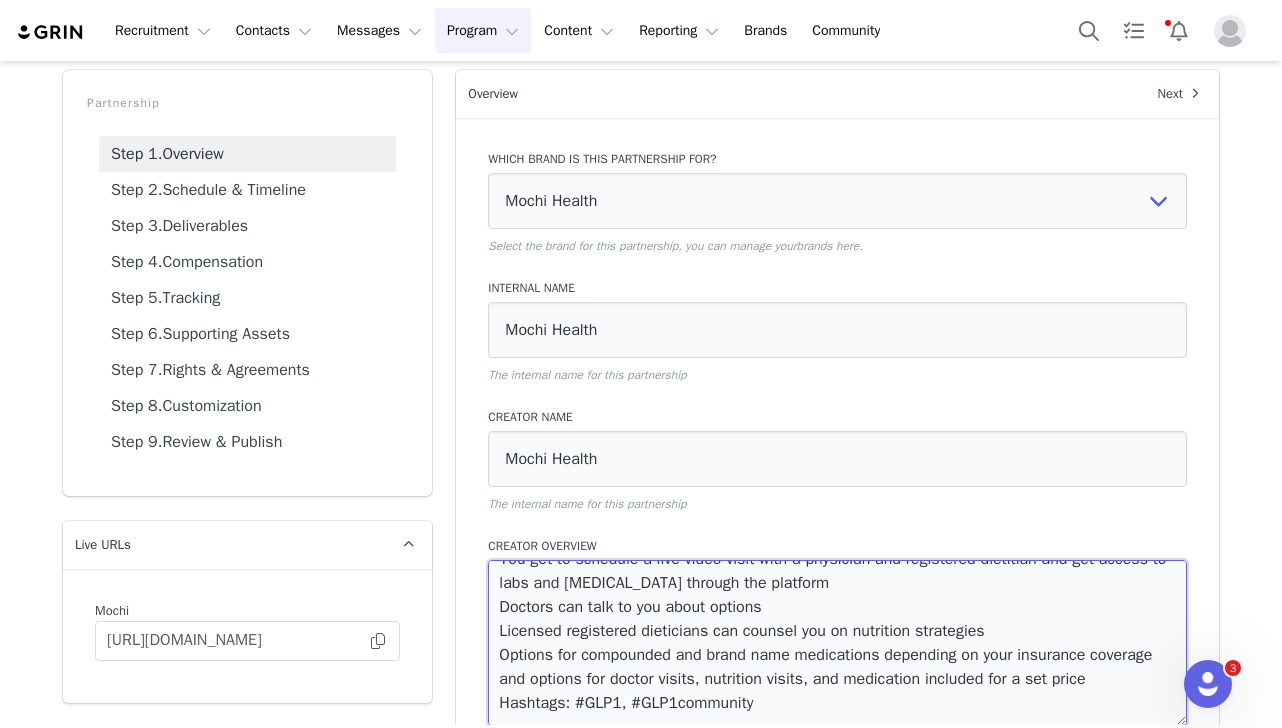 scroll, scrollTop: 350, scrollLeft: 0, axis: vertical 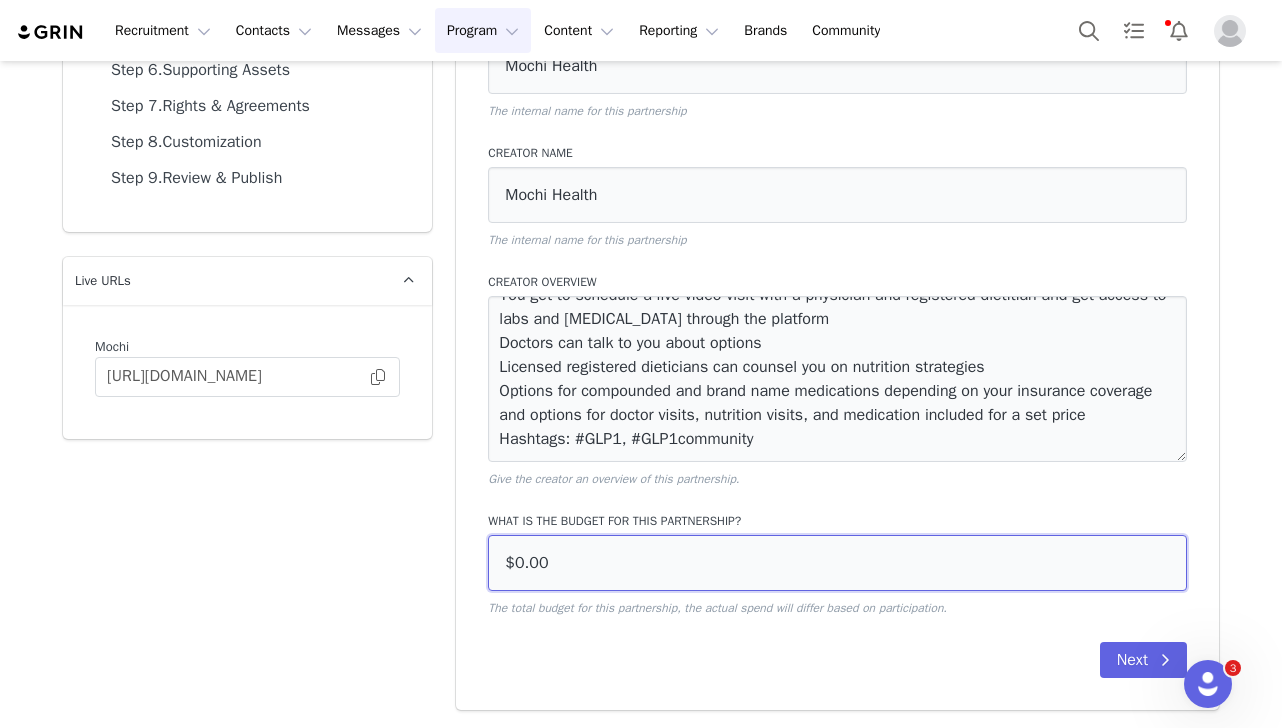 click on "$0.00" at bounding box center [837, 563] 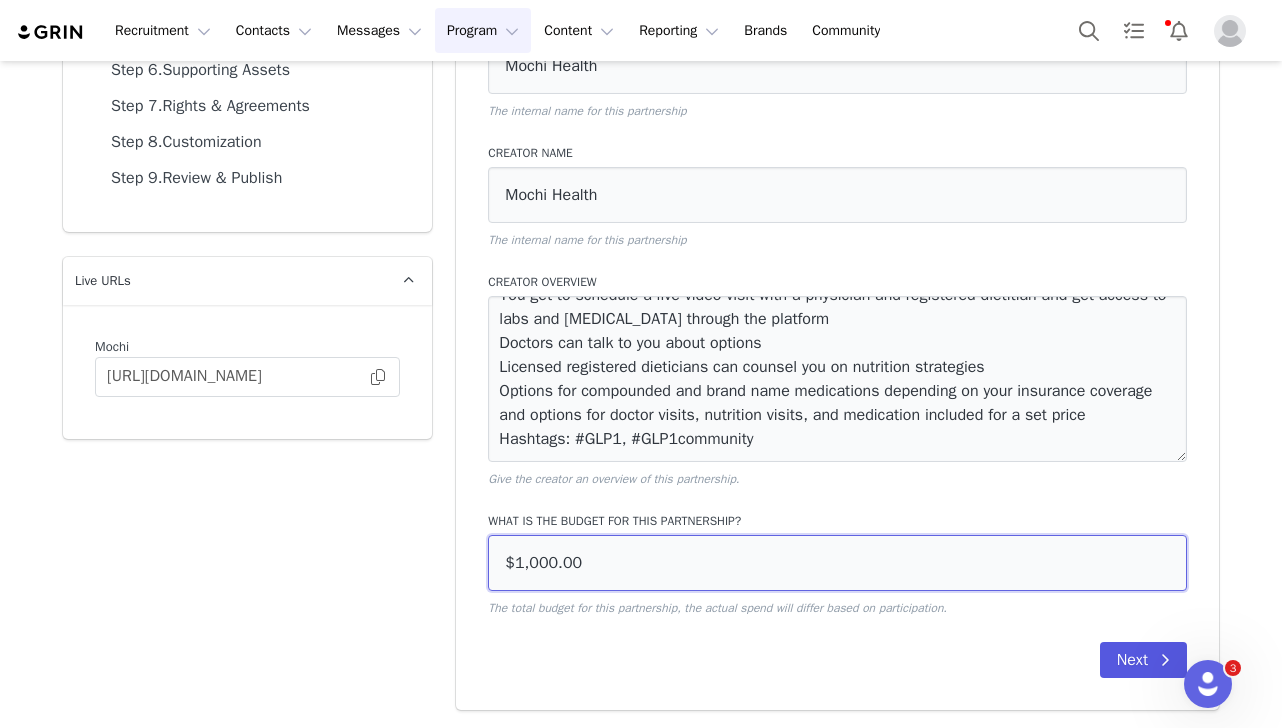 type on "$1,000.00" 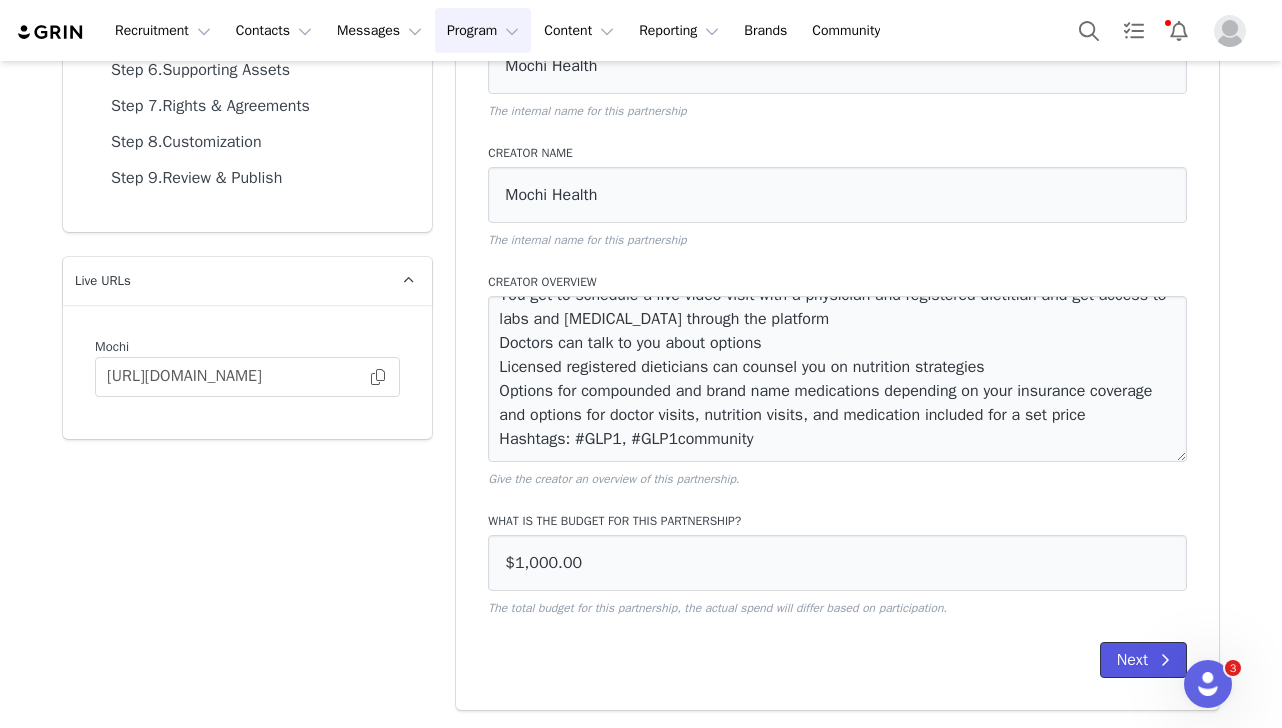 click on "Next" at bounding box center [1143, 660] 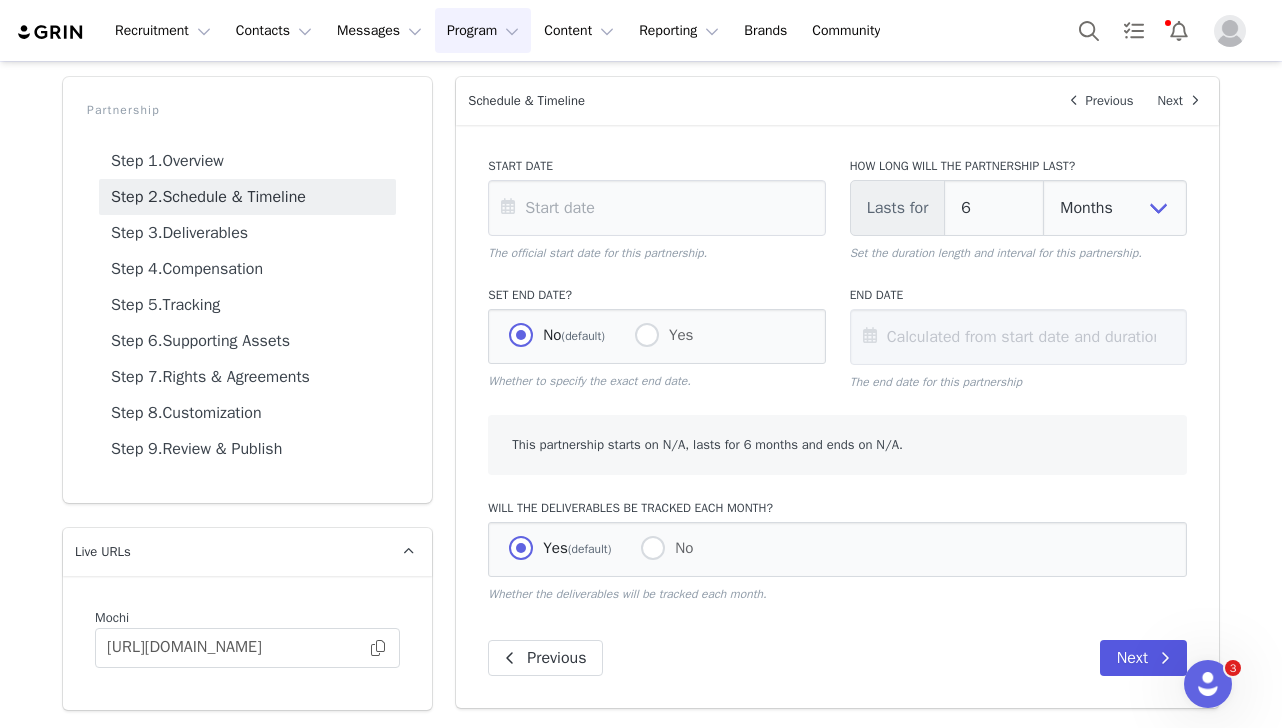 scroll, scrollTop: 78, scrollLeft: 0, axis: vertical 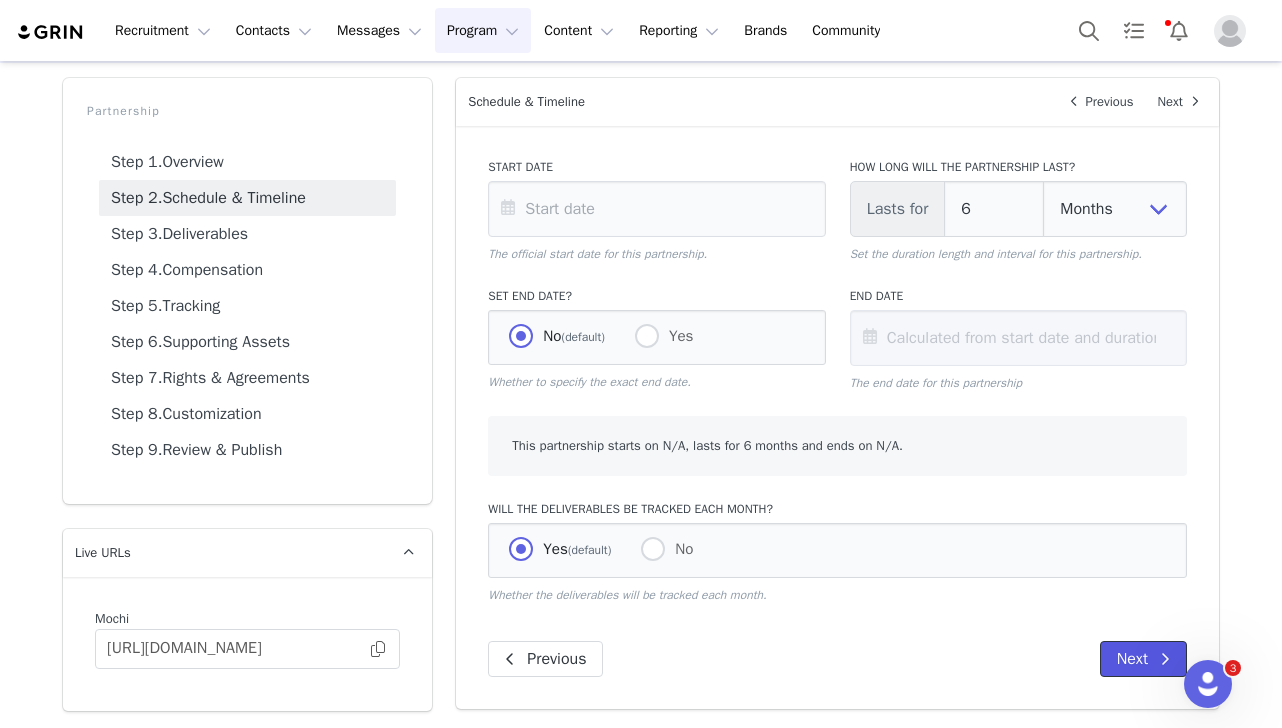 click on "Next" at bounding box center (1143, 659) 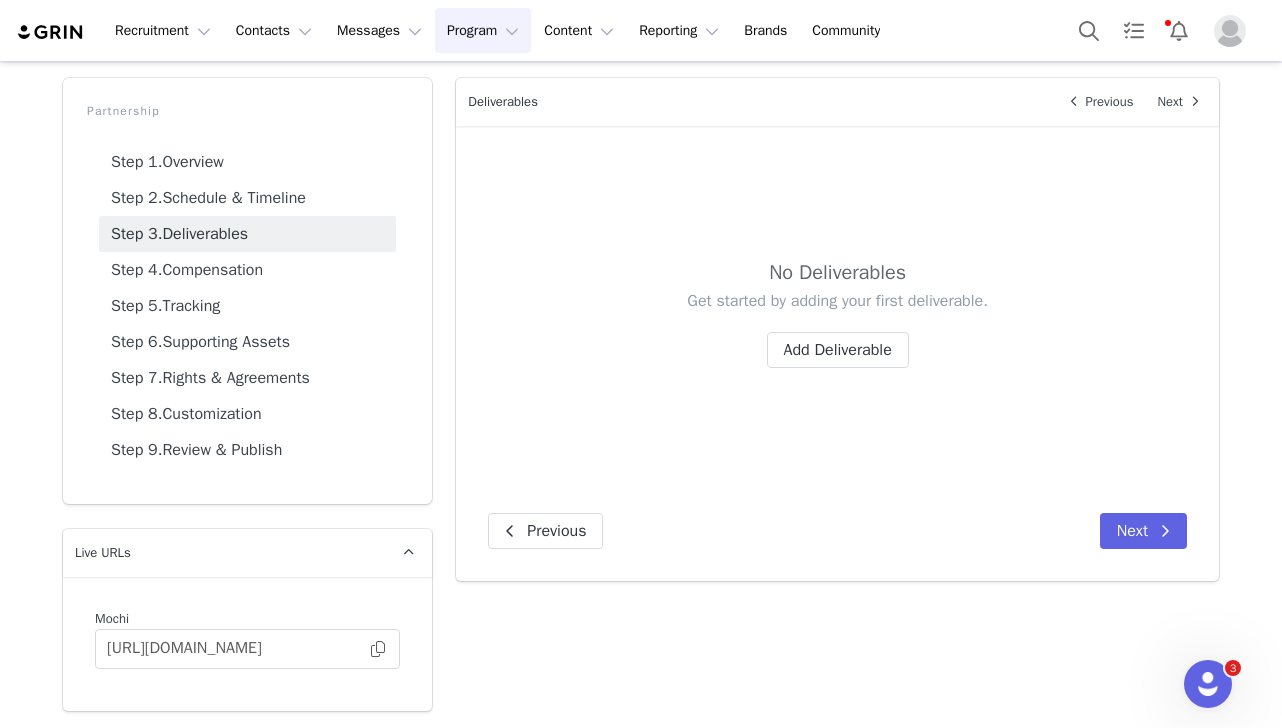 click on "Get started by adding your first deliverable. Add Deliverable" at bounding box center [837, 329] 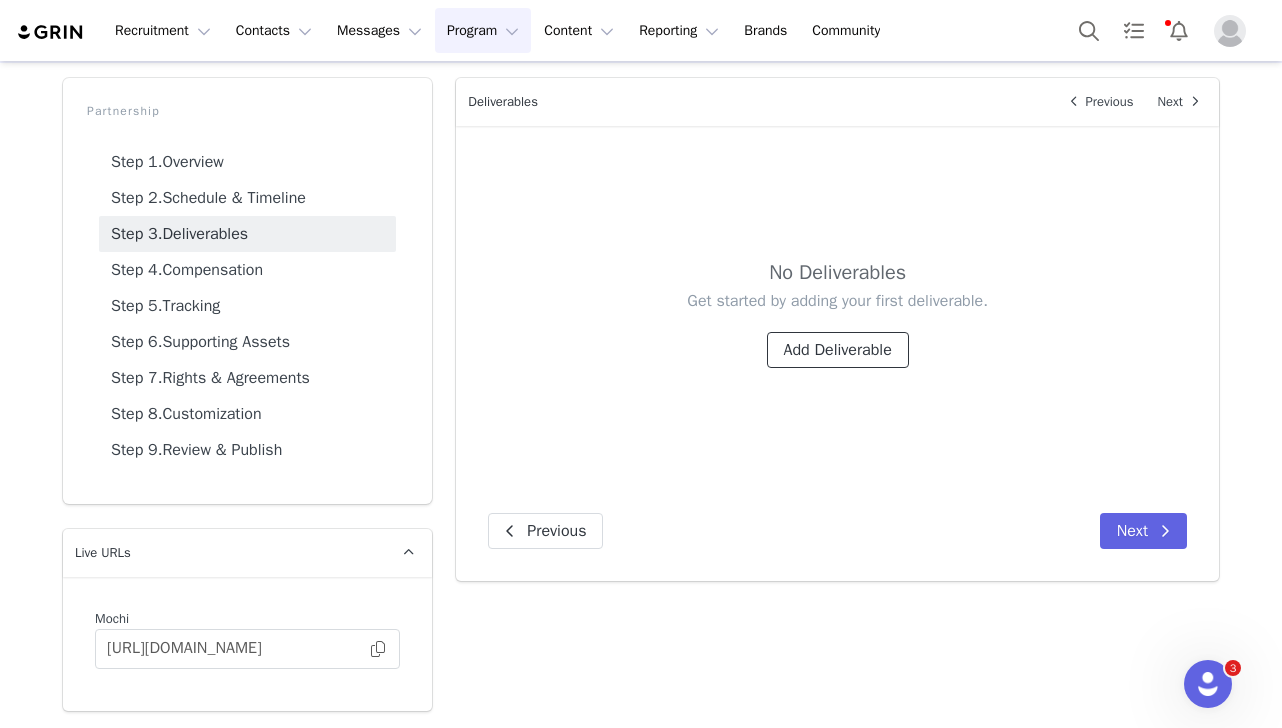 click on "Add Deliverable" at bounding box center (838, 350) 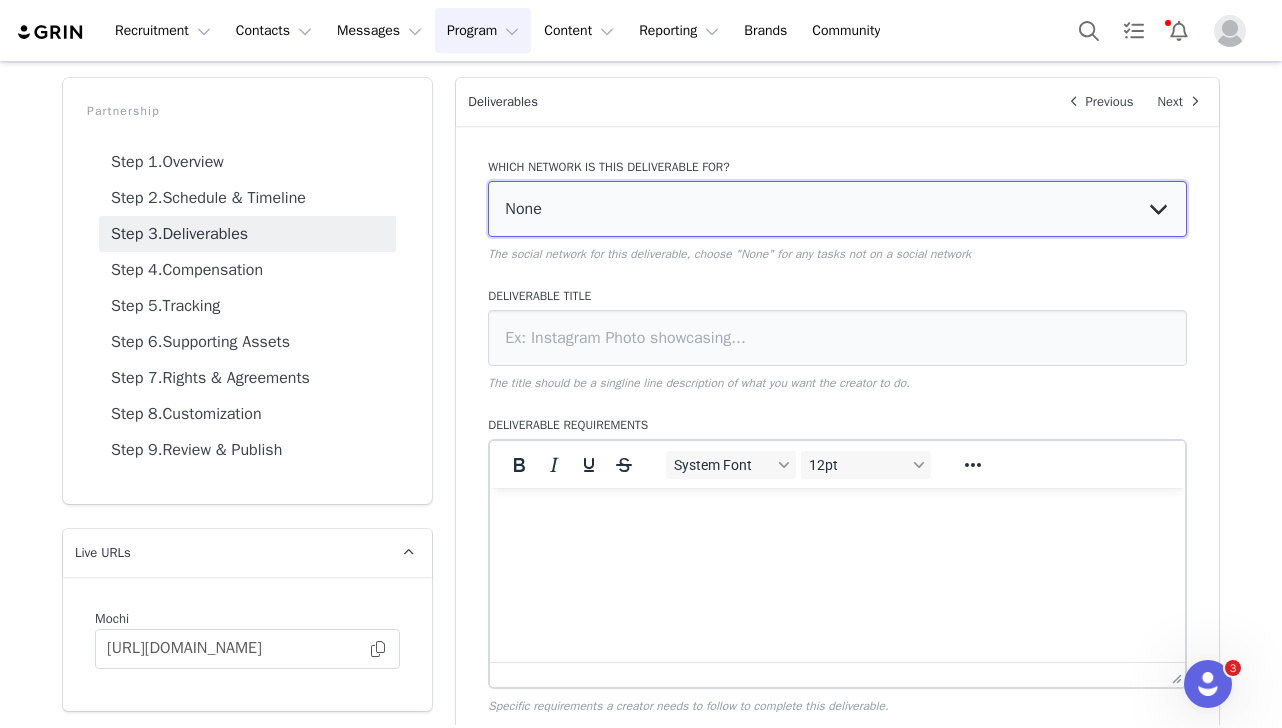 click on "None  YouTube   Twitter   Instagram   Facebook   Twitch   TikTok   Pinterest" at bounding box center [837, 209] 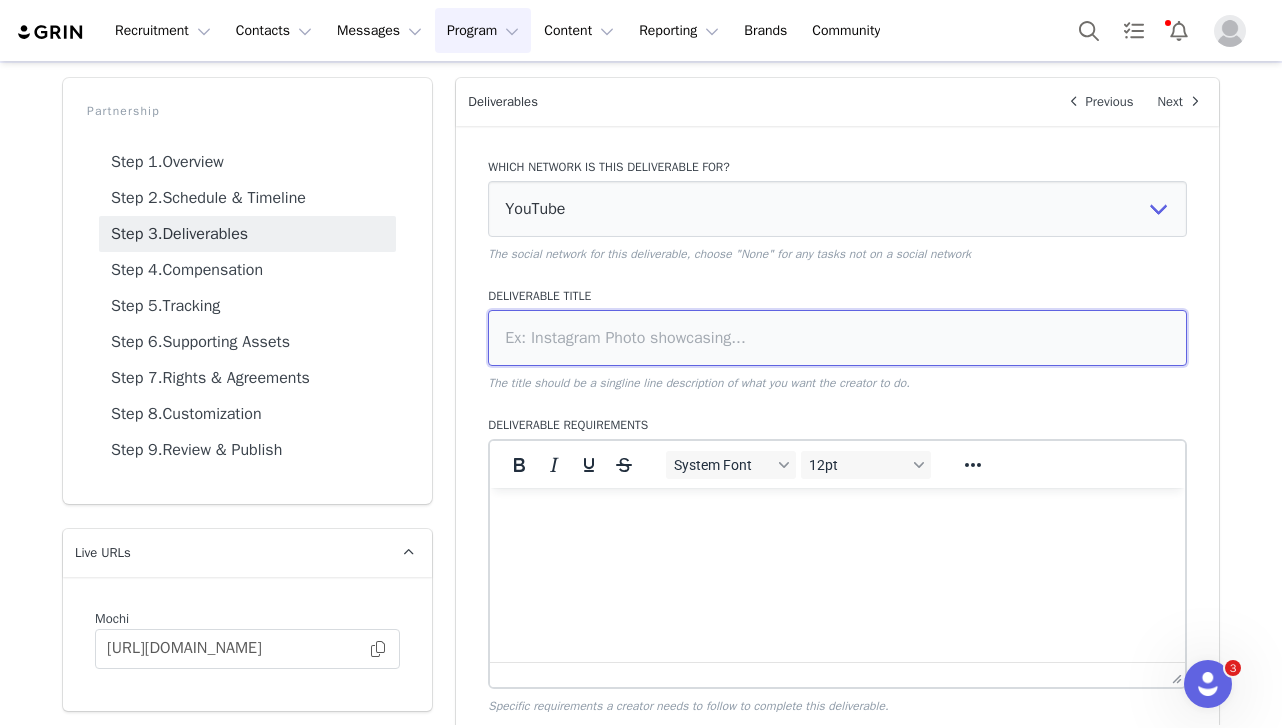 click at bounding box center [837, 338] 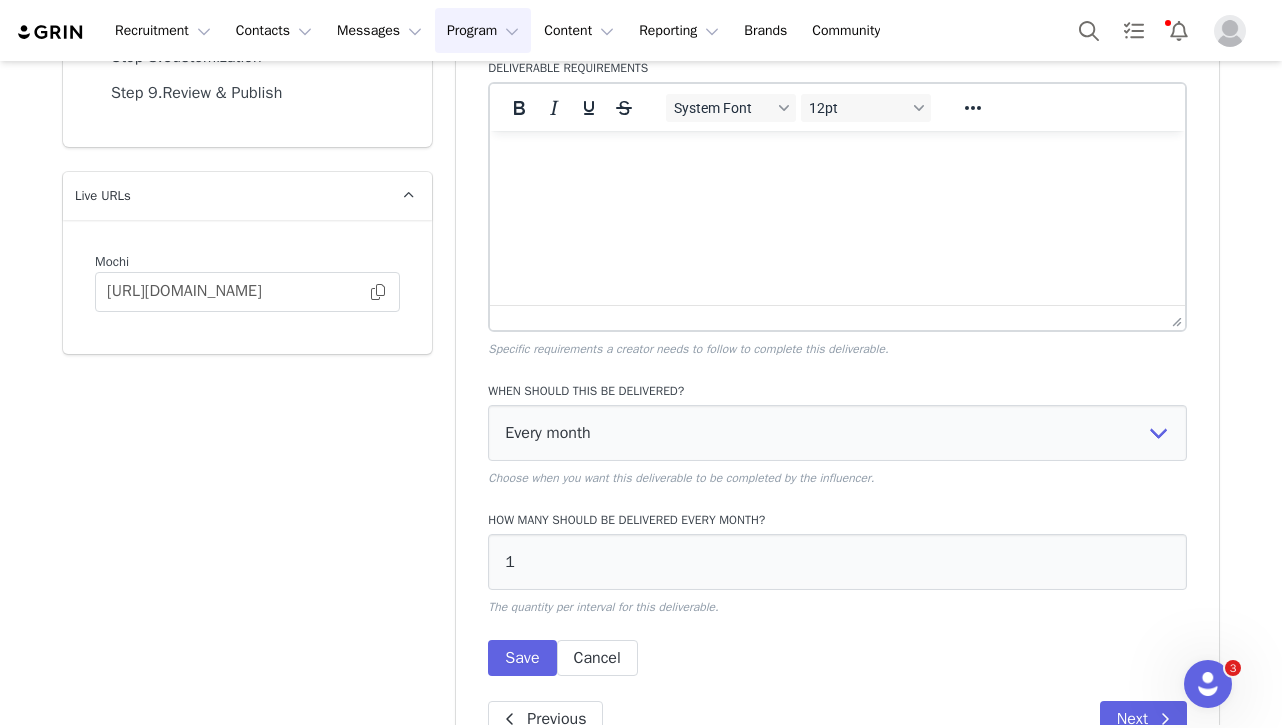 scroll, scrollTop: 442, scrollLeft: 0, axis: vertical 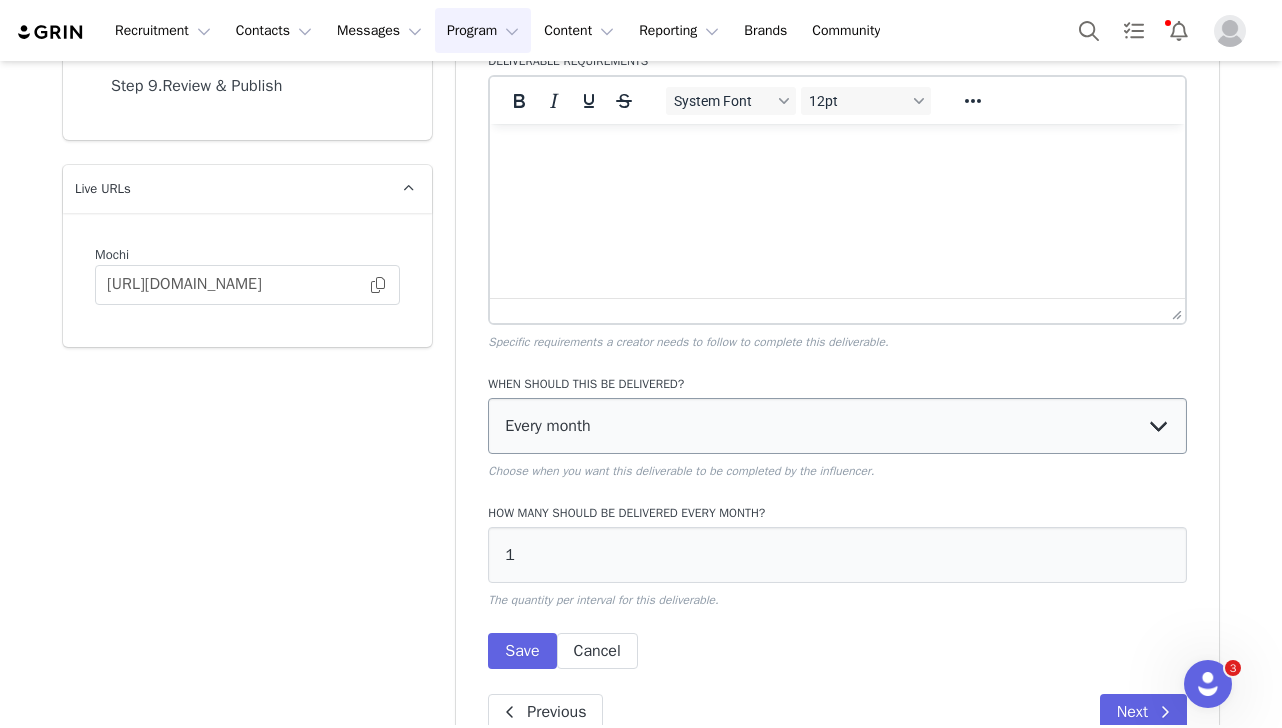 type on "1 Dedicated YT video" 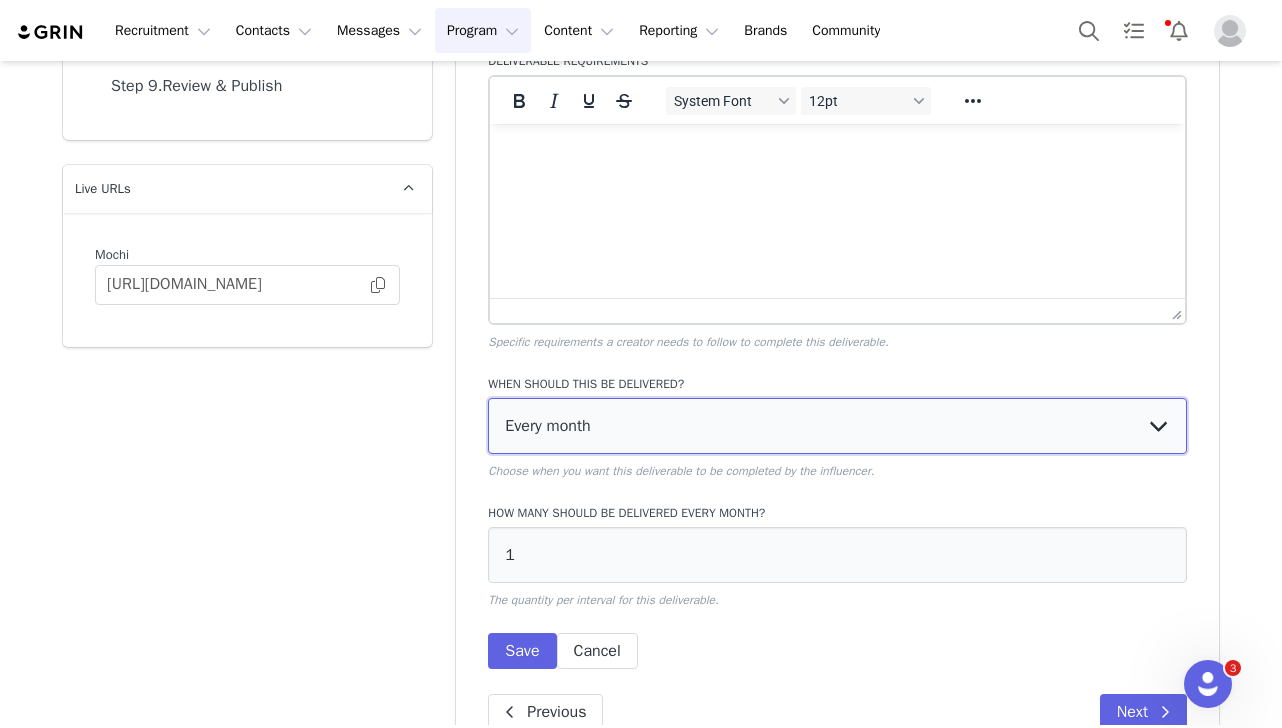 click on "Every month Every other month In specific months Throughout partnership" at bounding box center (837, 426) 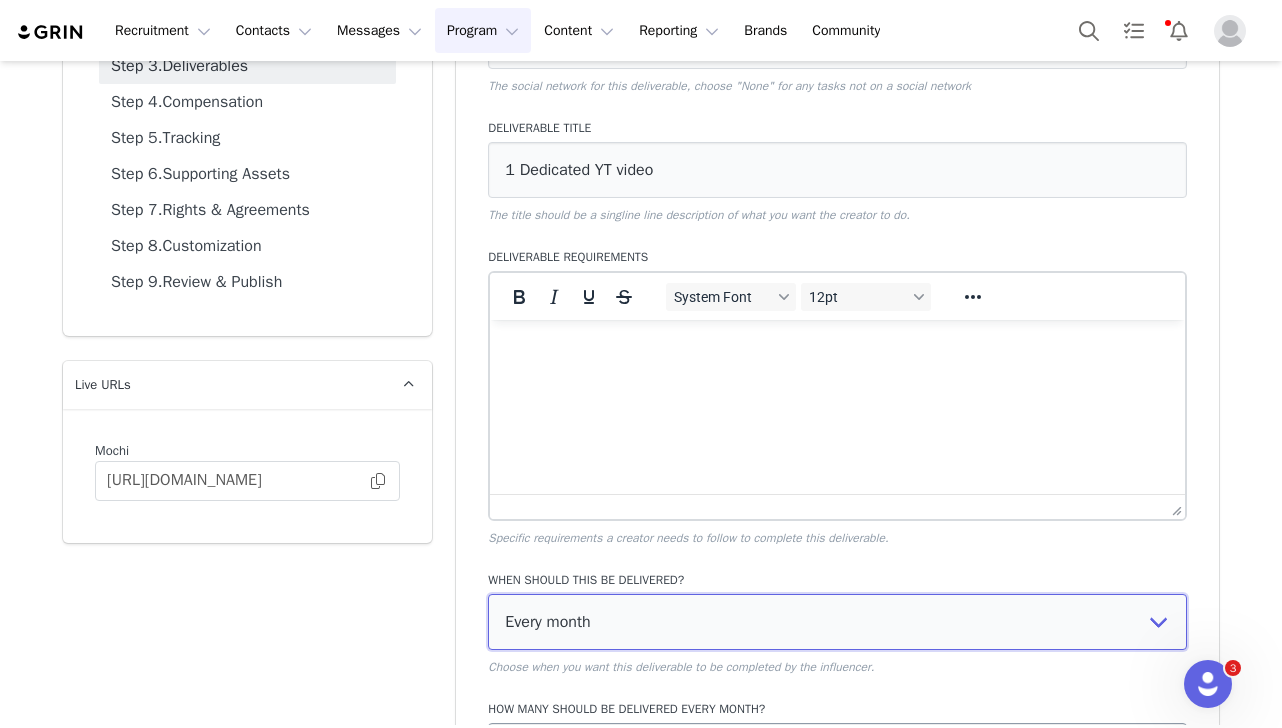 scroll, scrollTop: 494, scrollLeft: 0, axis: vertical 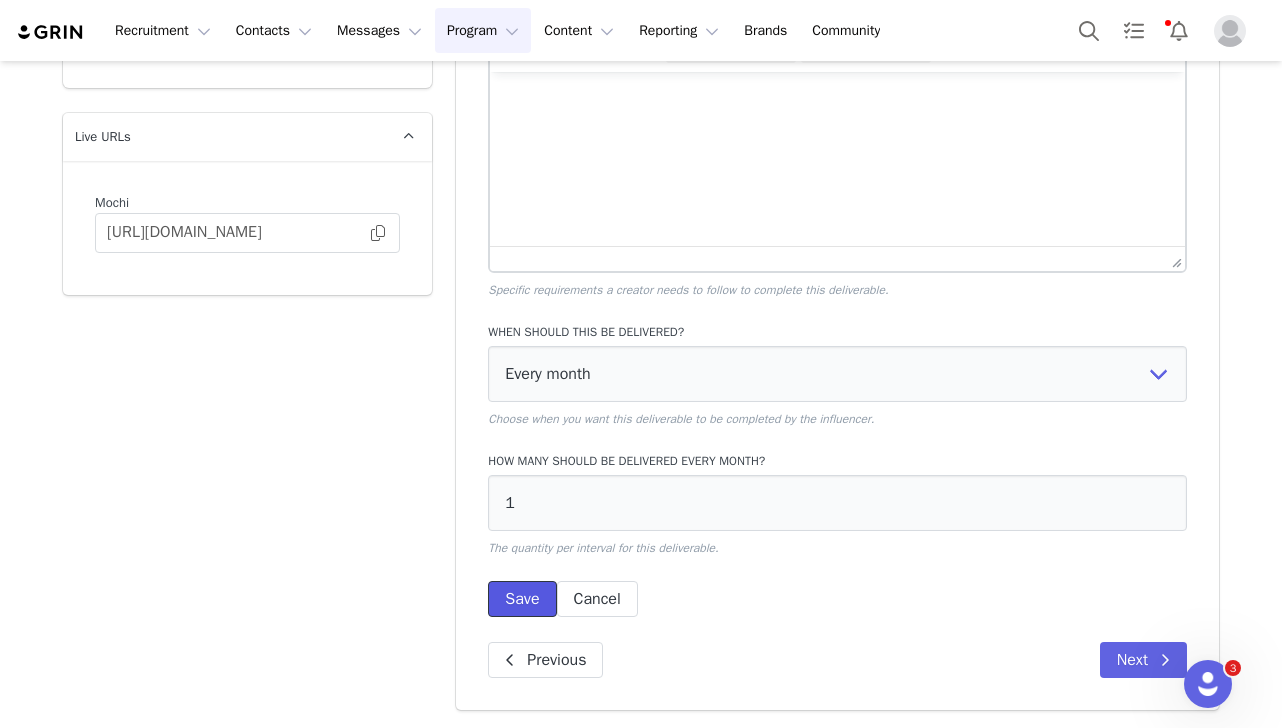 click on "Save" at bounding box center (522, 599) 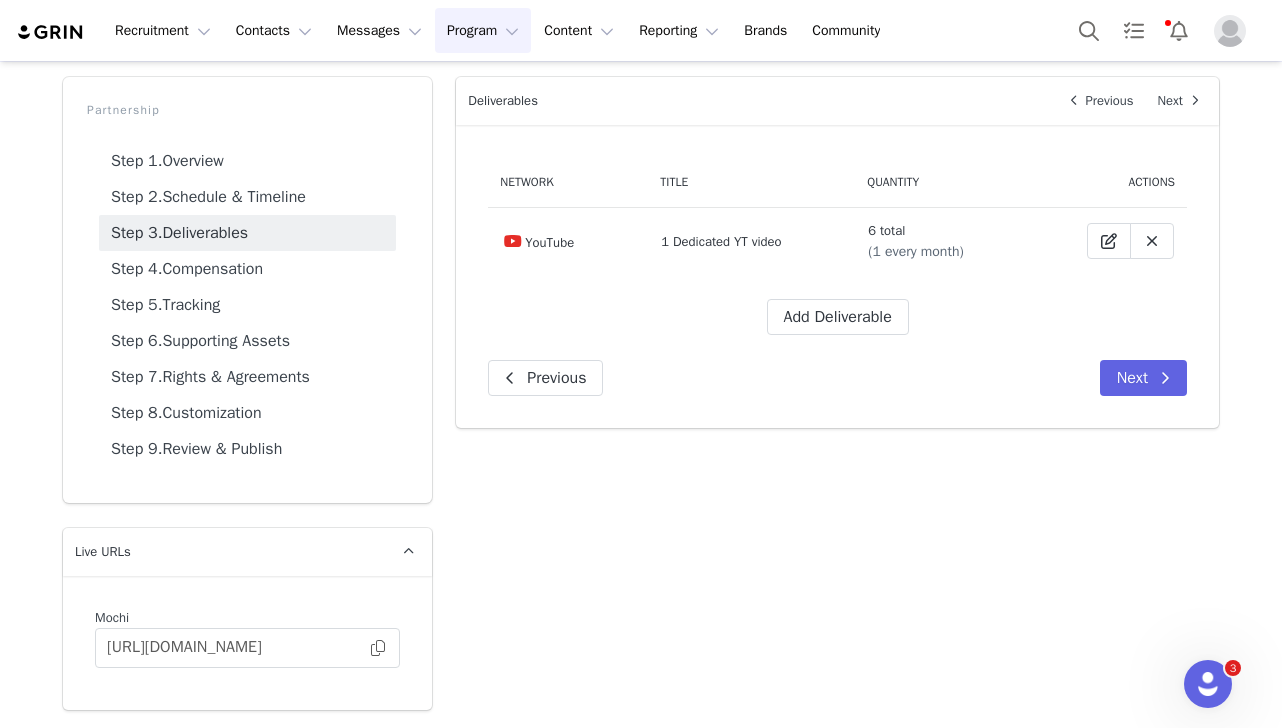 scroll, scrollTop: 78, scrollLeft: 0, axis: vertical 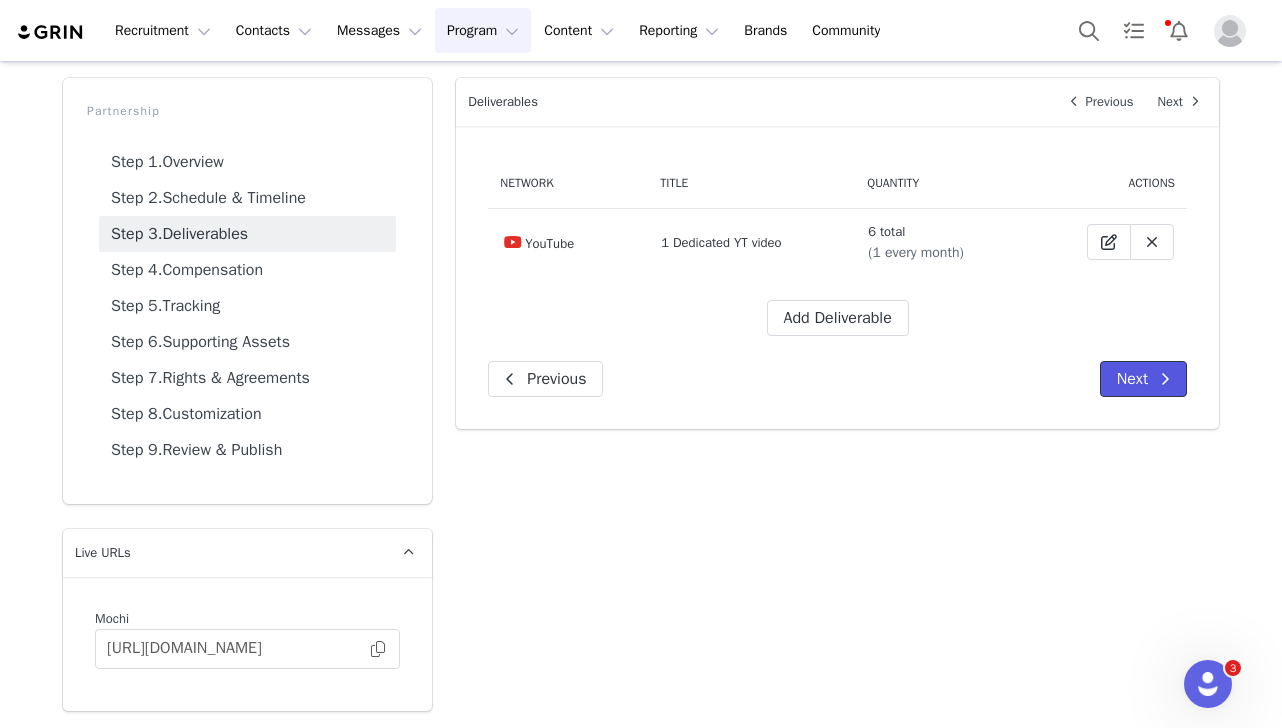 click at bounding box center (1165, 379) 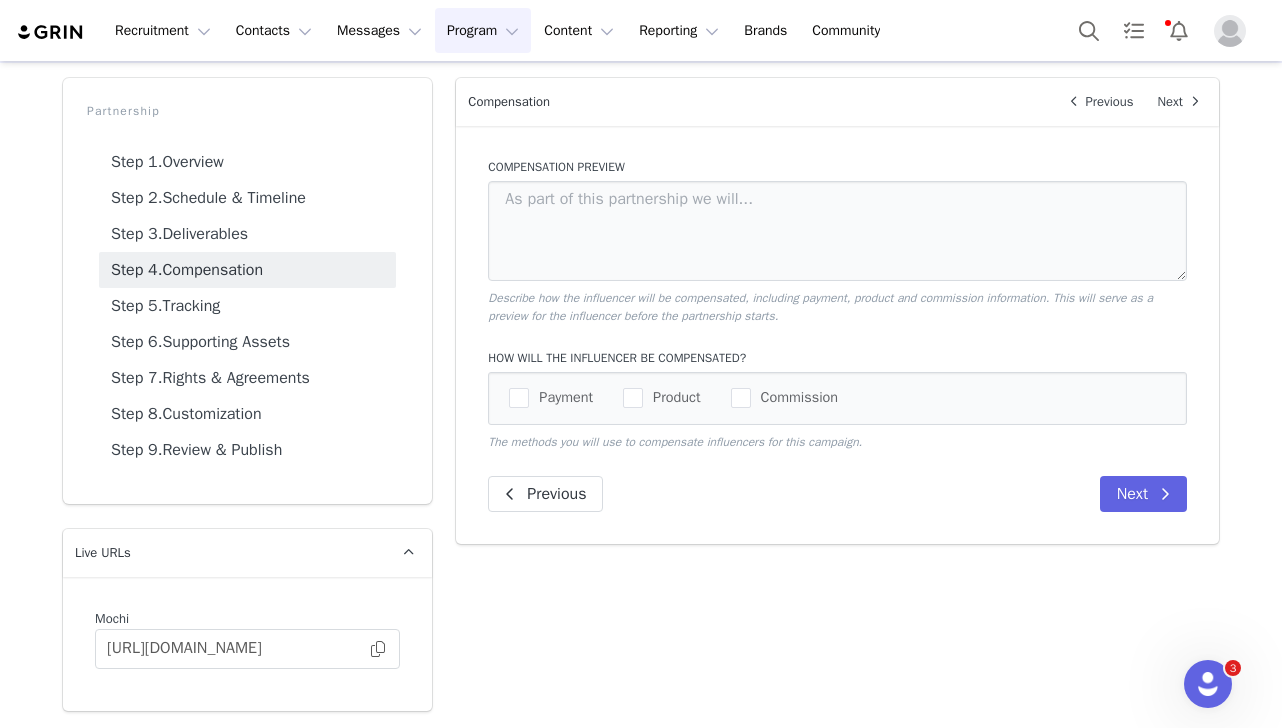 click on "Payment Product Commission" at bounding box center (837, 398) 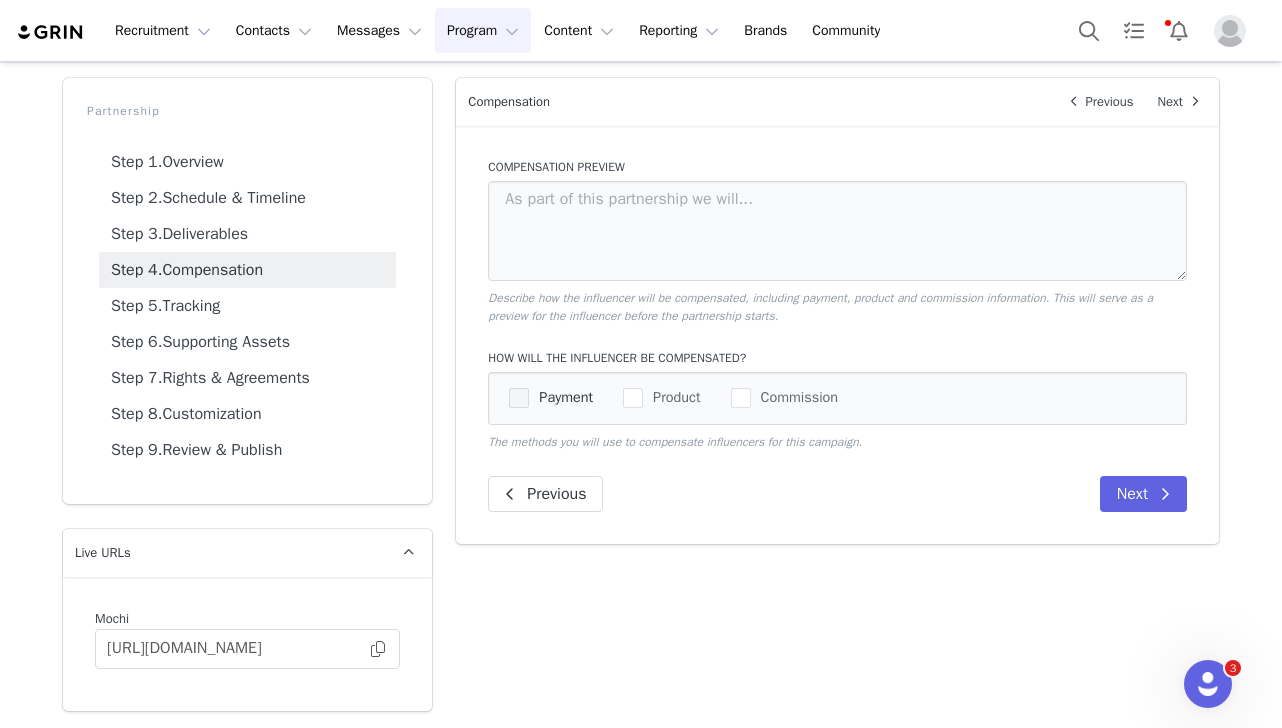 click at bounding box center (519, 398) 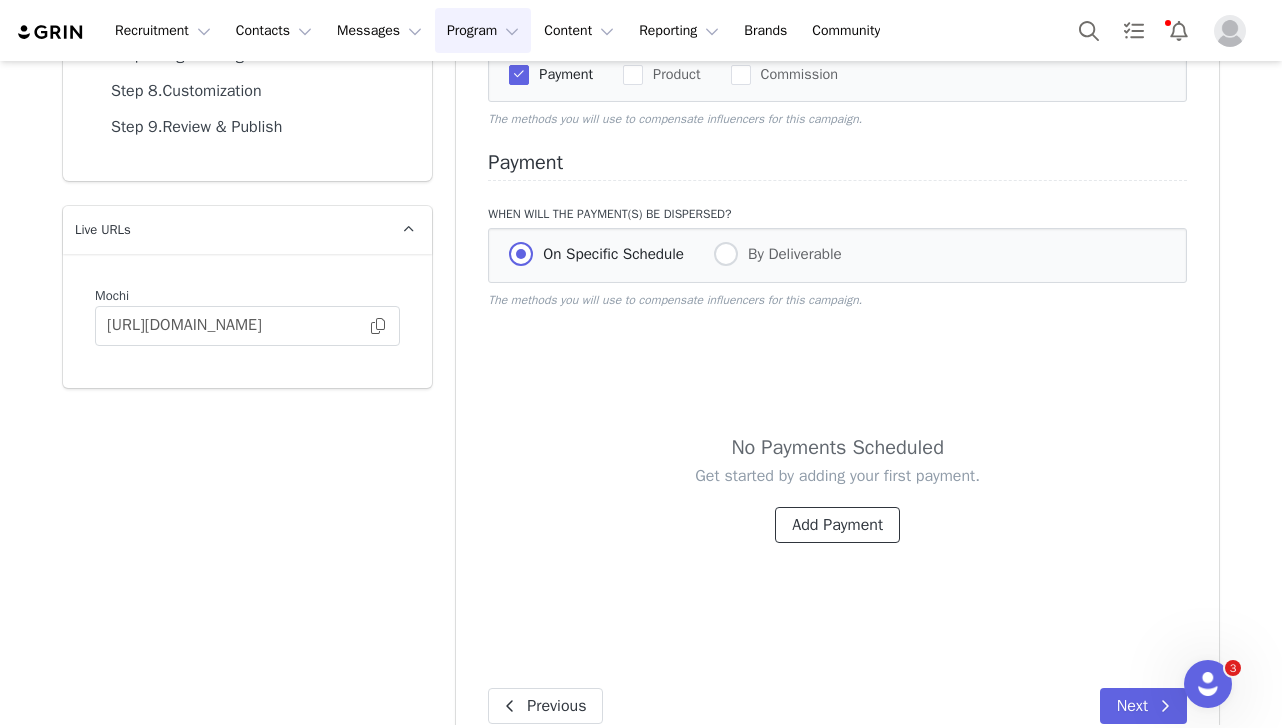 click on "Add Payment" at bounding box center [837, 525] 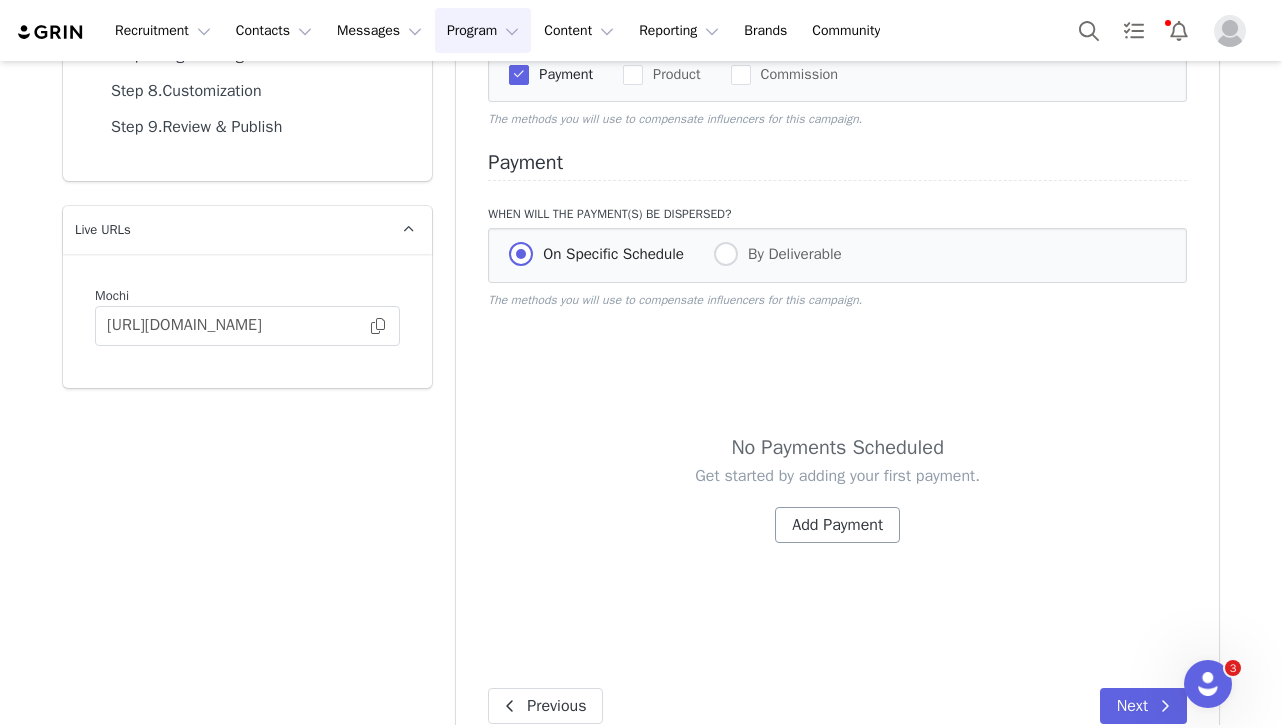 scroll, scrollTop: 242, scrollLeft: 0, axis: vertical 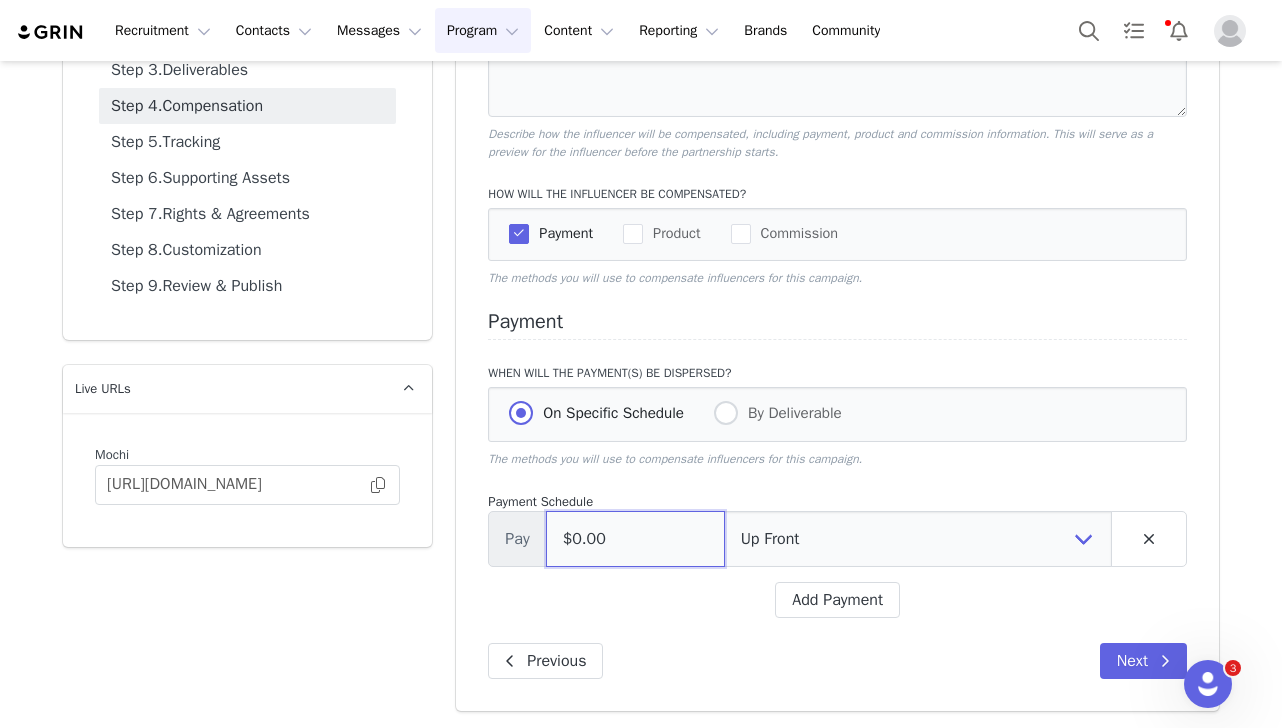 click on "$0.00" at bounding box center [635, 539] 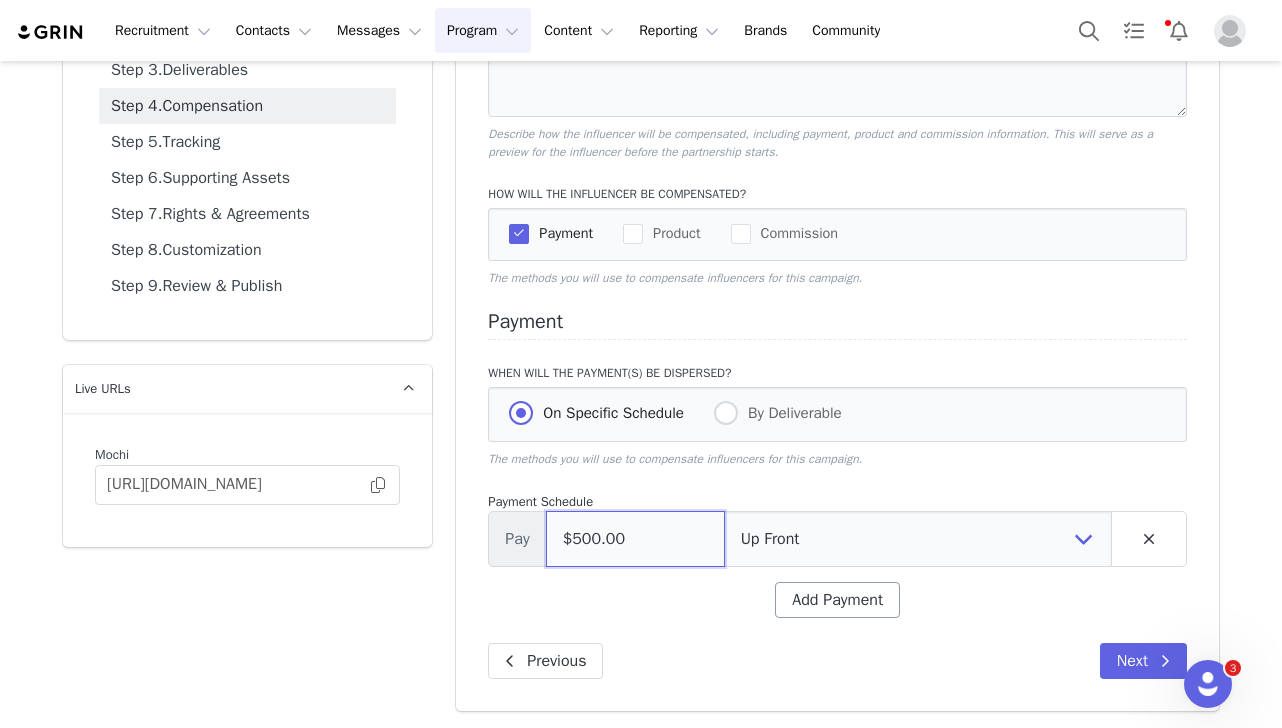 type on "$500.00" 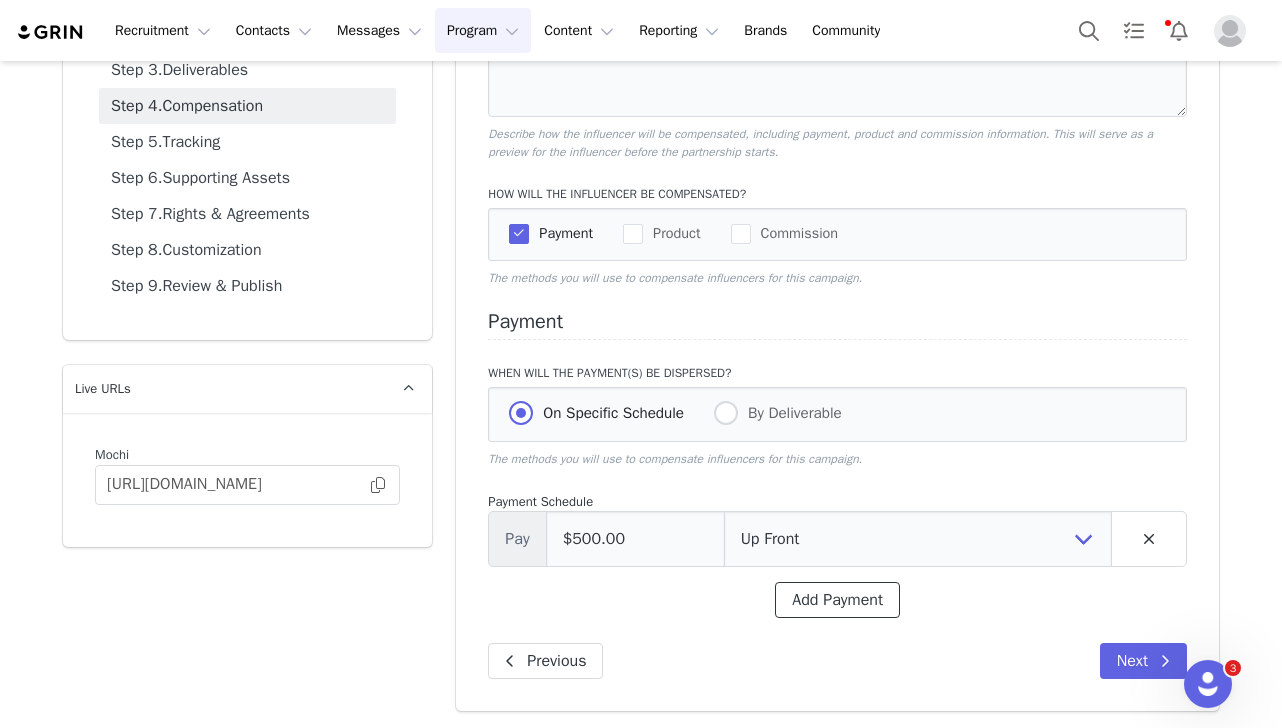 click on "Add Payment" at bounding box center (837, 600) 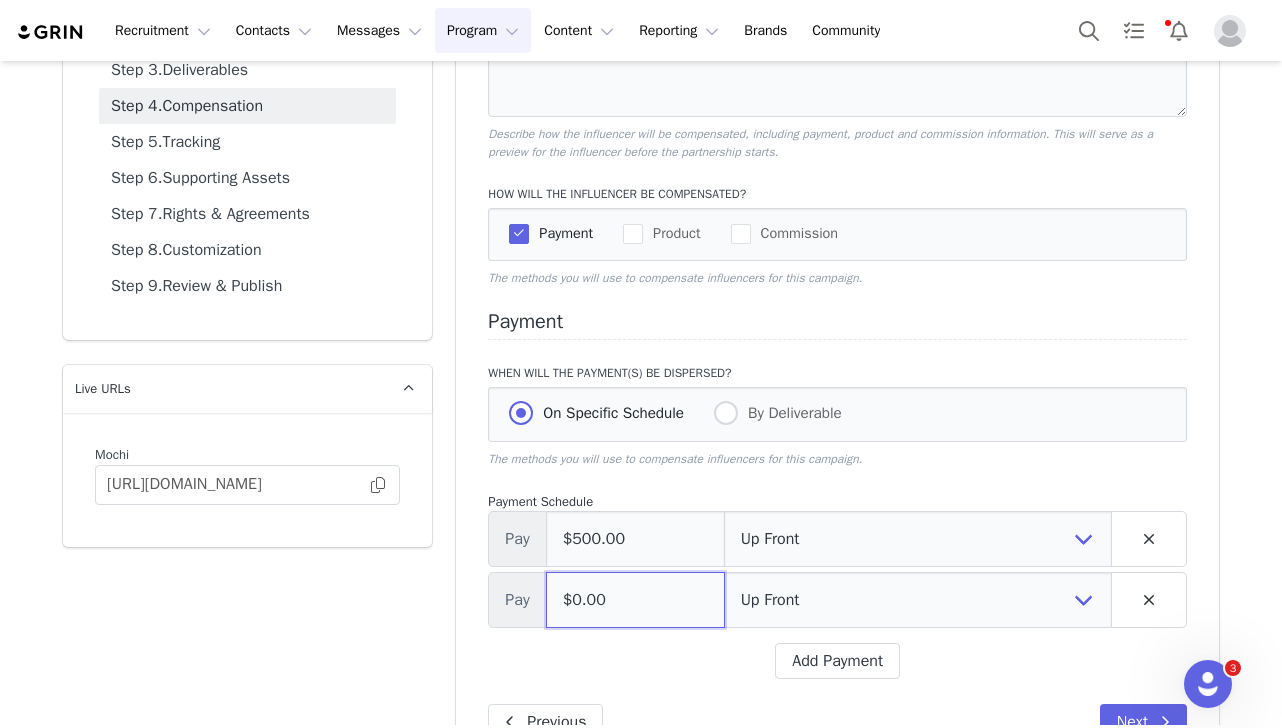 click on "$0.00" at bounding box center [635, 600] 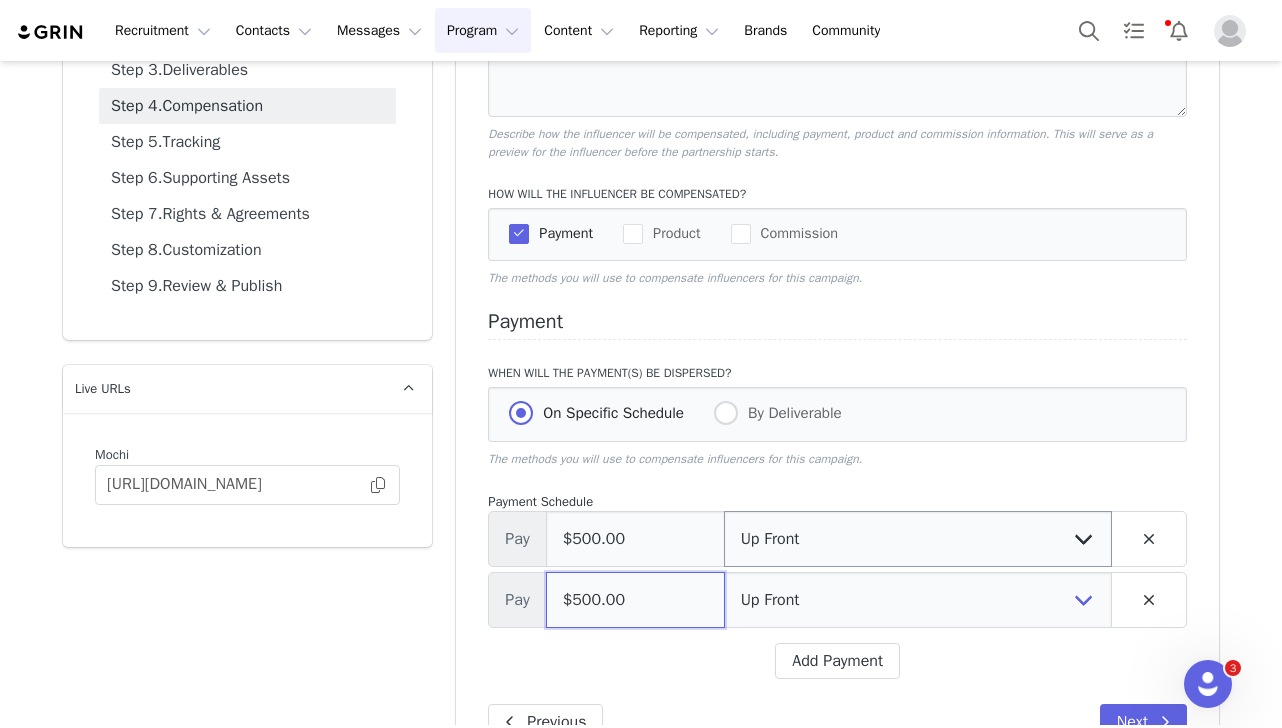 type on "$500.00" 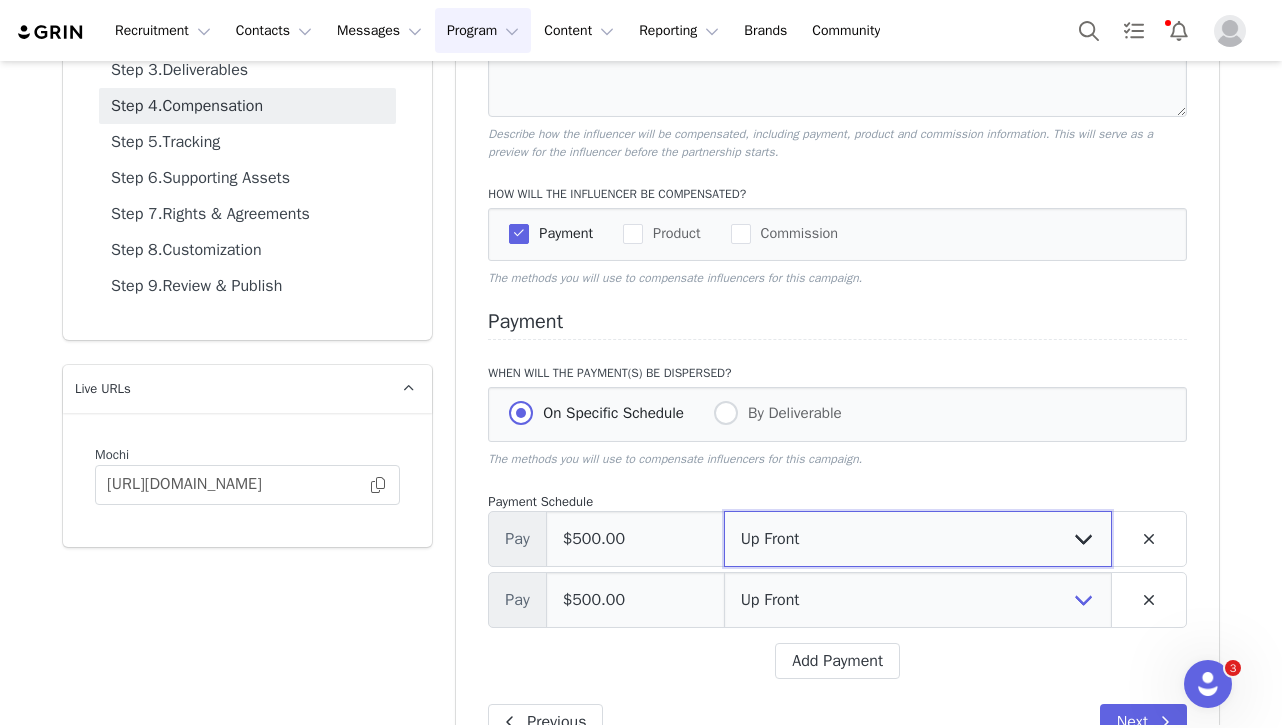 click on "Up Front  Month 1   Month 2   Month 3   Month 4   Month 5   Month 6  Upon Completion" at bounding box center [918, 539] 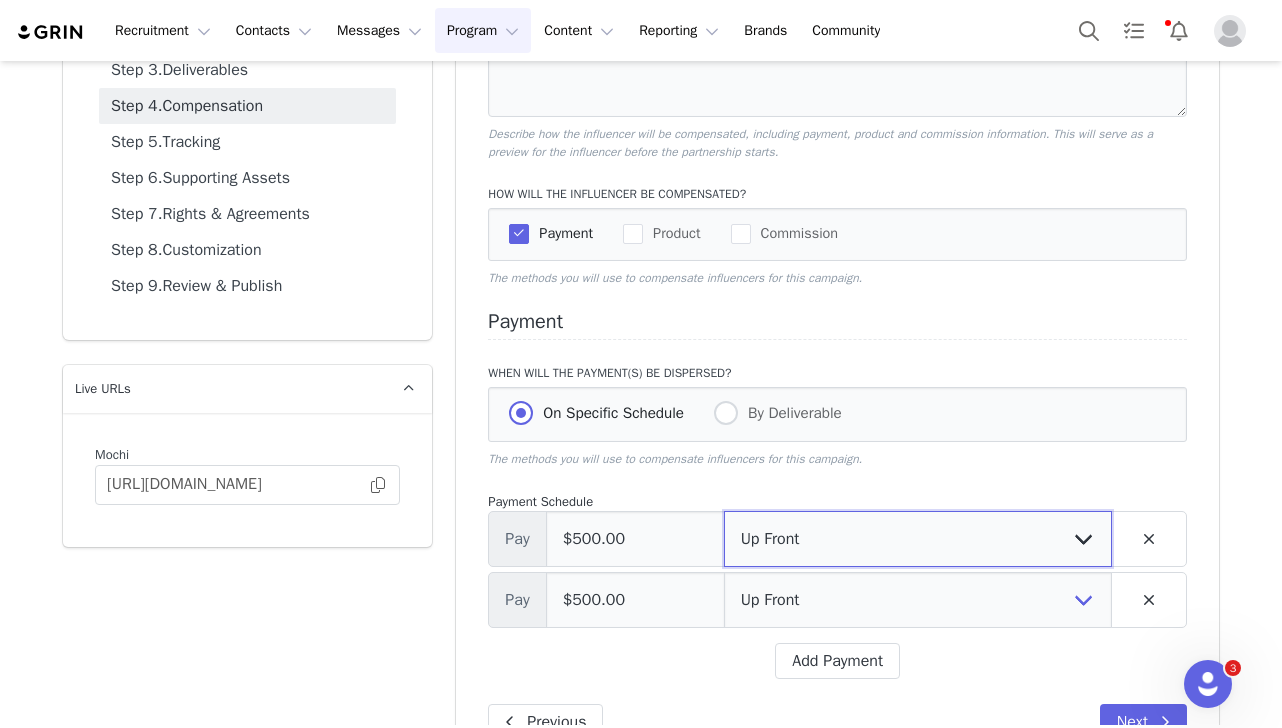 select on "1" 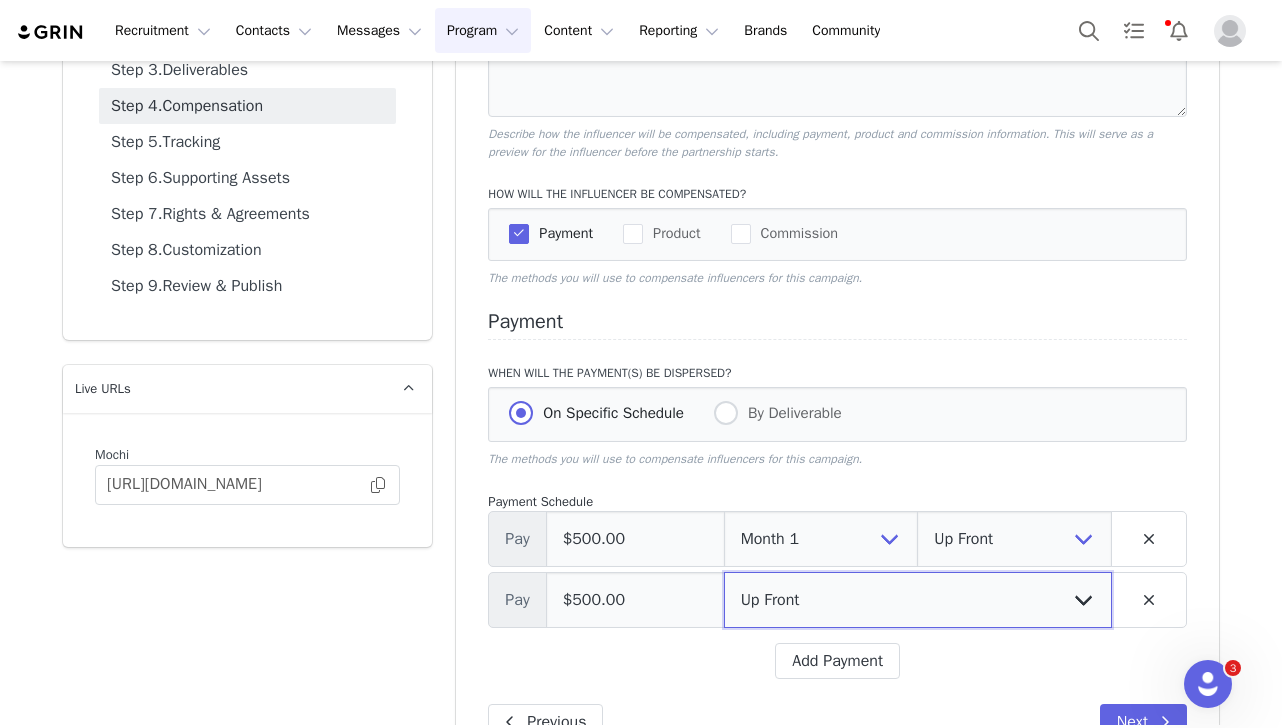 click on "Up Front  Month 1   Month 2   Month 3   Month 4   Month 5   Month 6  Upon Completion" at bounding box center (918, 600) 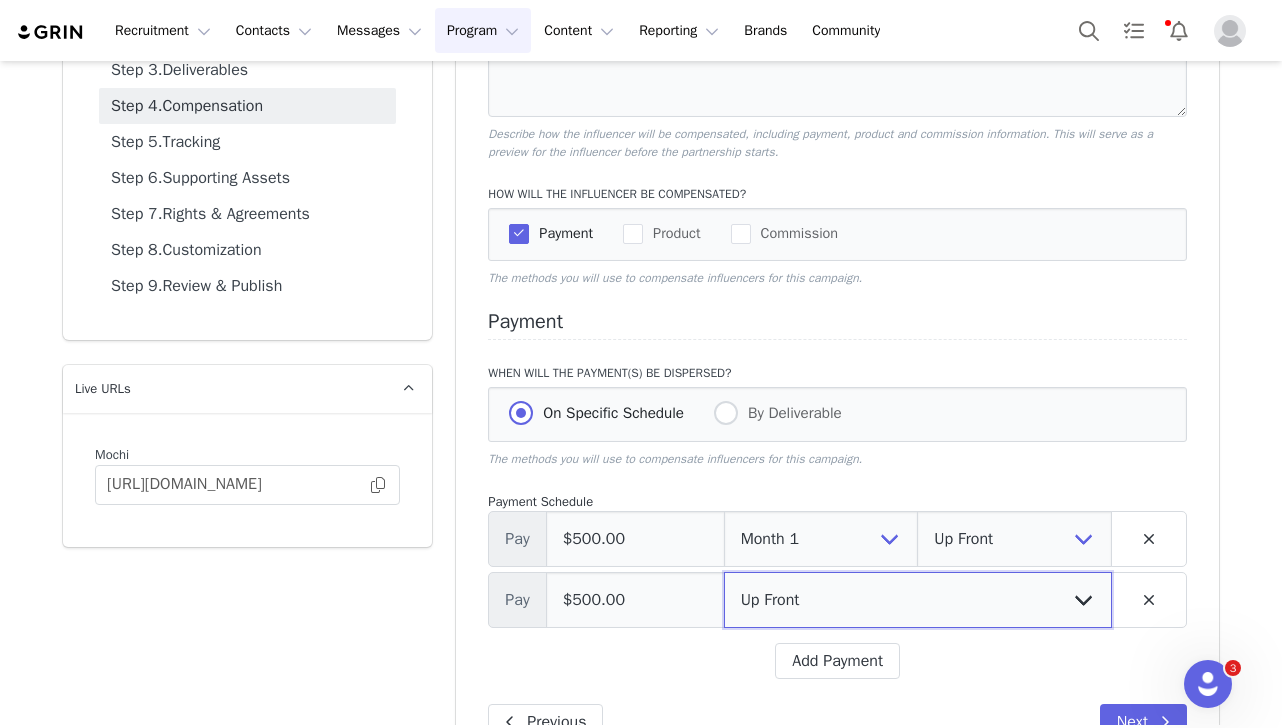 select on "2" 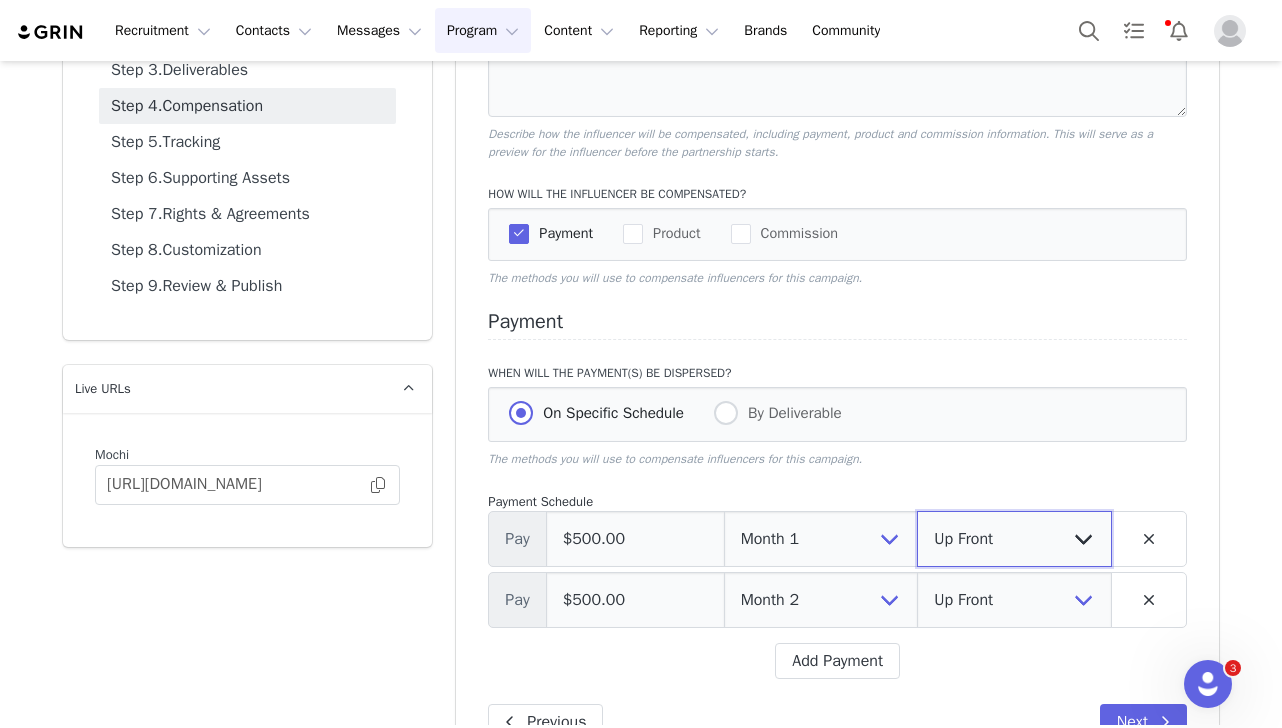 click on "Up Front Upon Completion" at bounding box center [1014, 539] 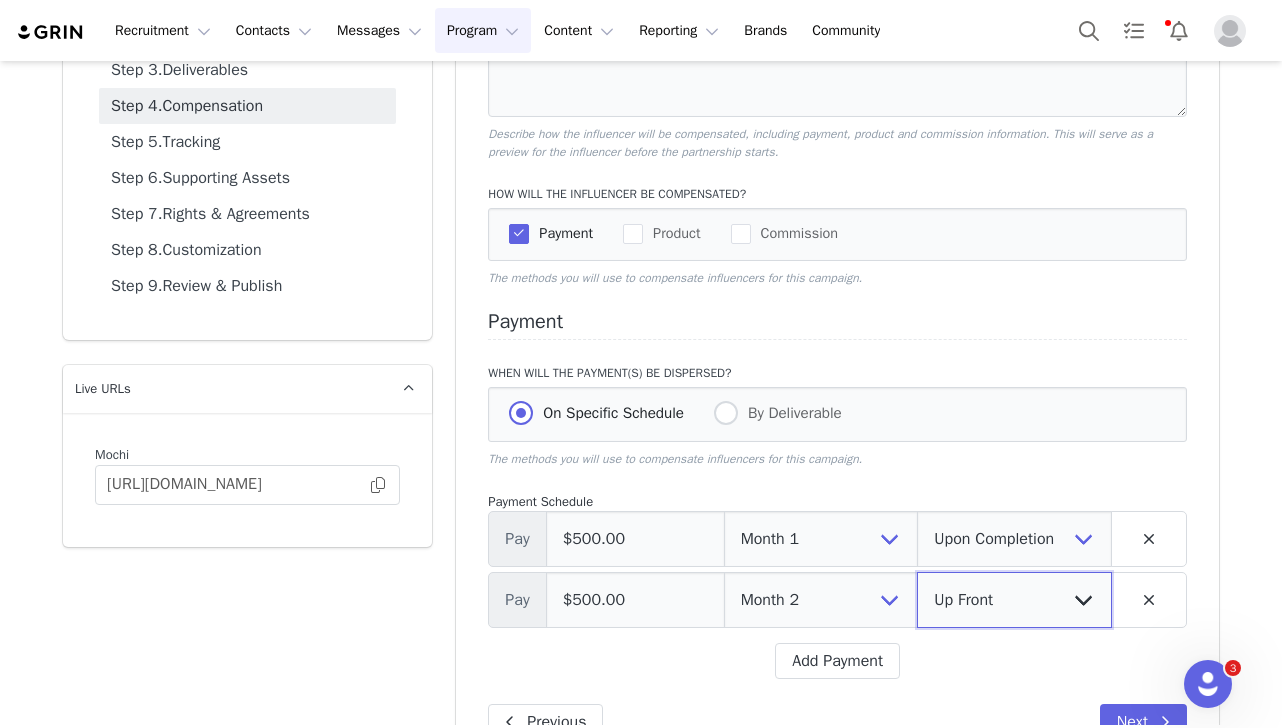 click on "Up Front Upon Completion" at bounding box center [1014, 600] 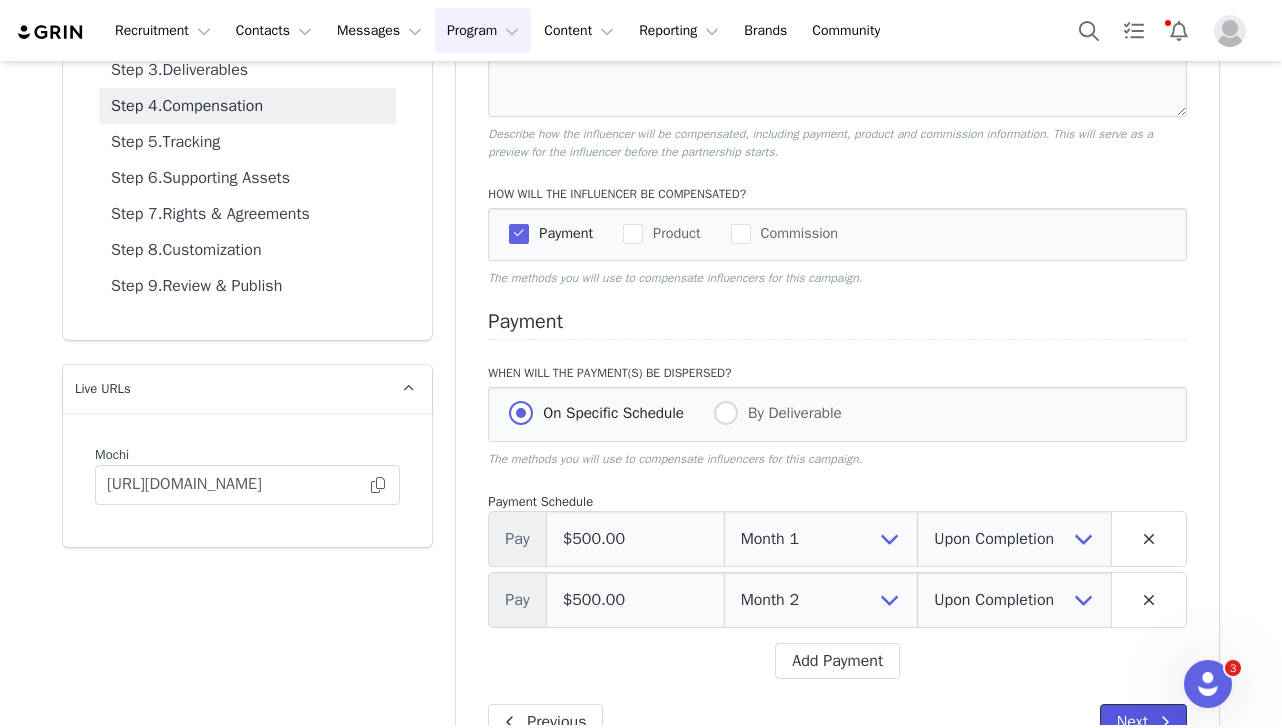 click on "Next" at bounding box center (1143, 722) 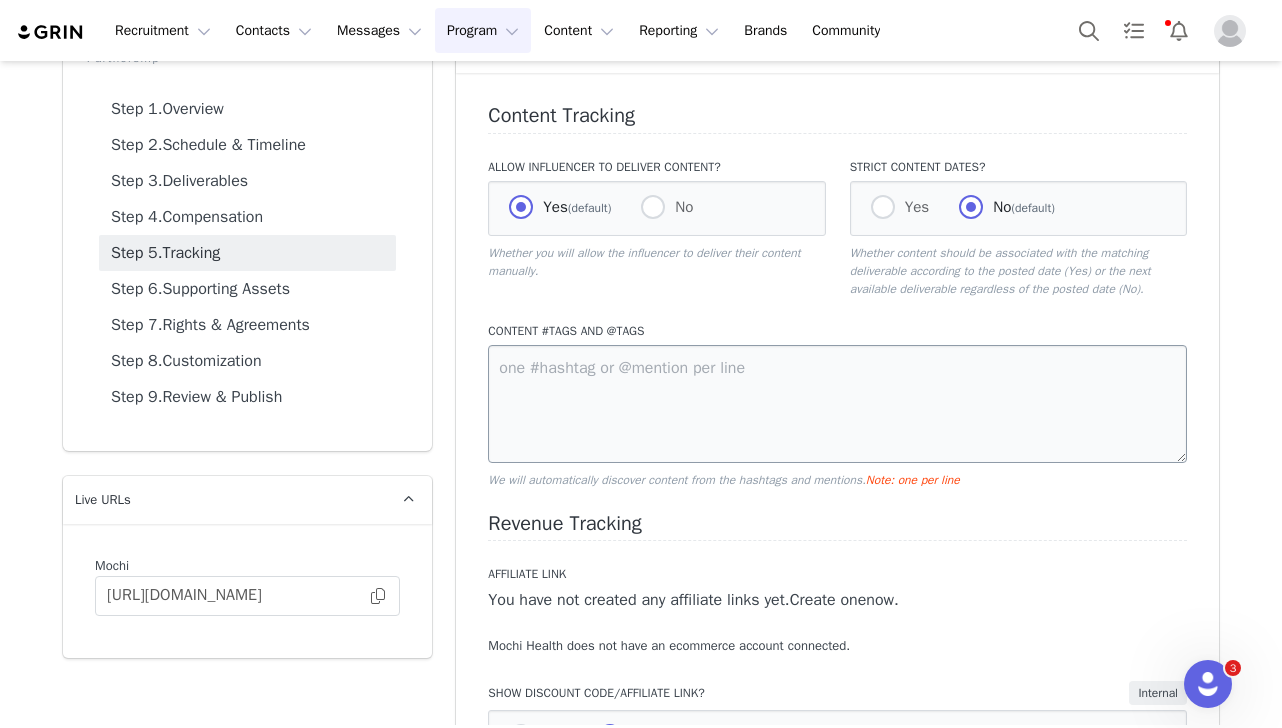 scroll, scrollTop: 113, scrollLeft: 0, axis: vertical 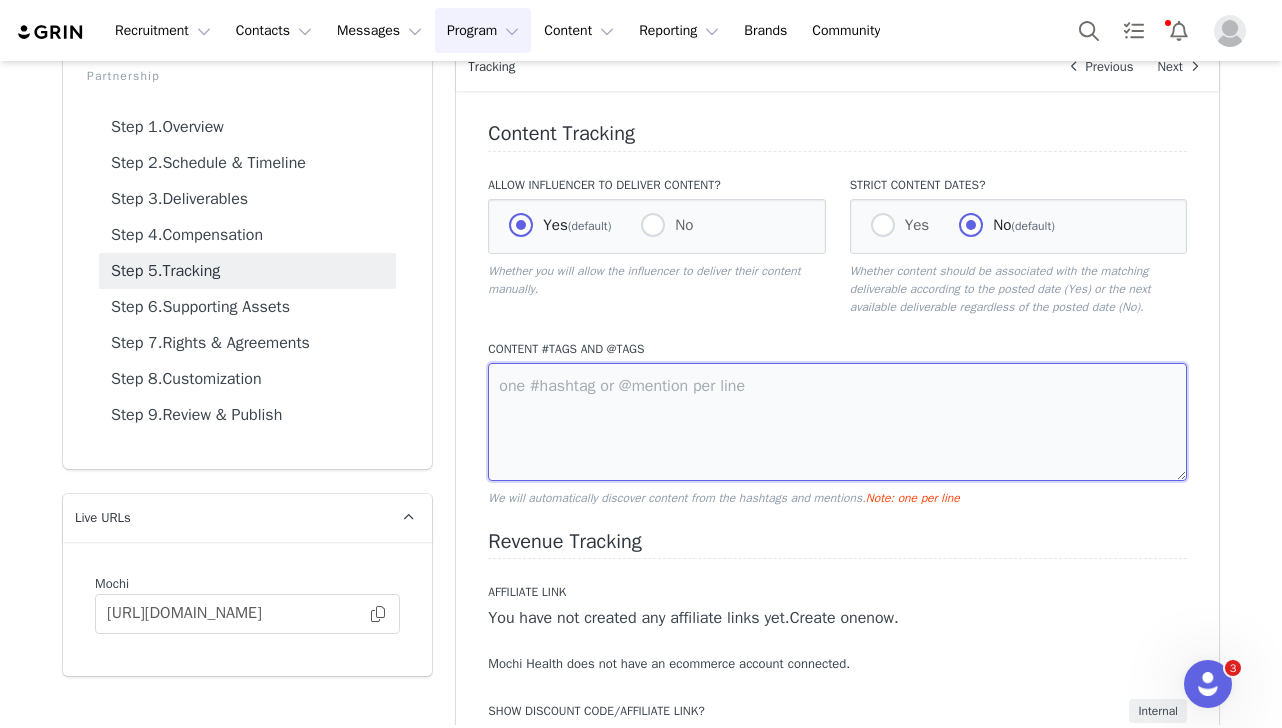 click at bounding box center (837, 422) 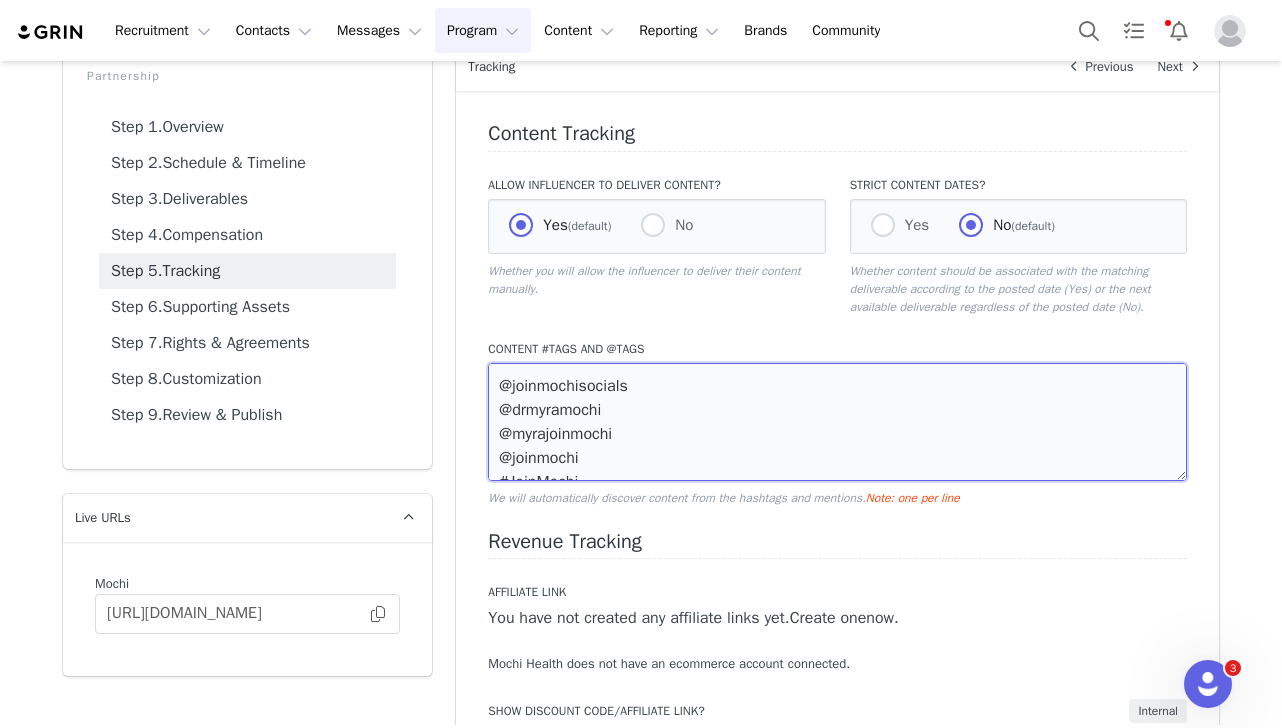 scroll, scrollTop: 83, scrollLeft: 0, axis: vertical 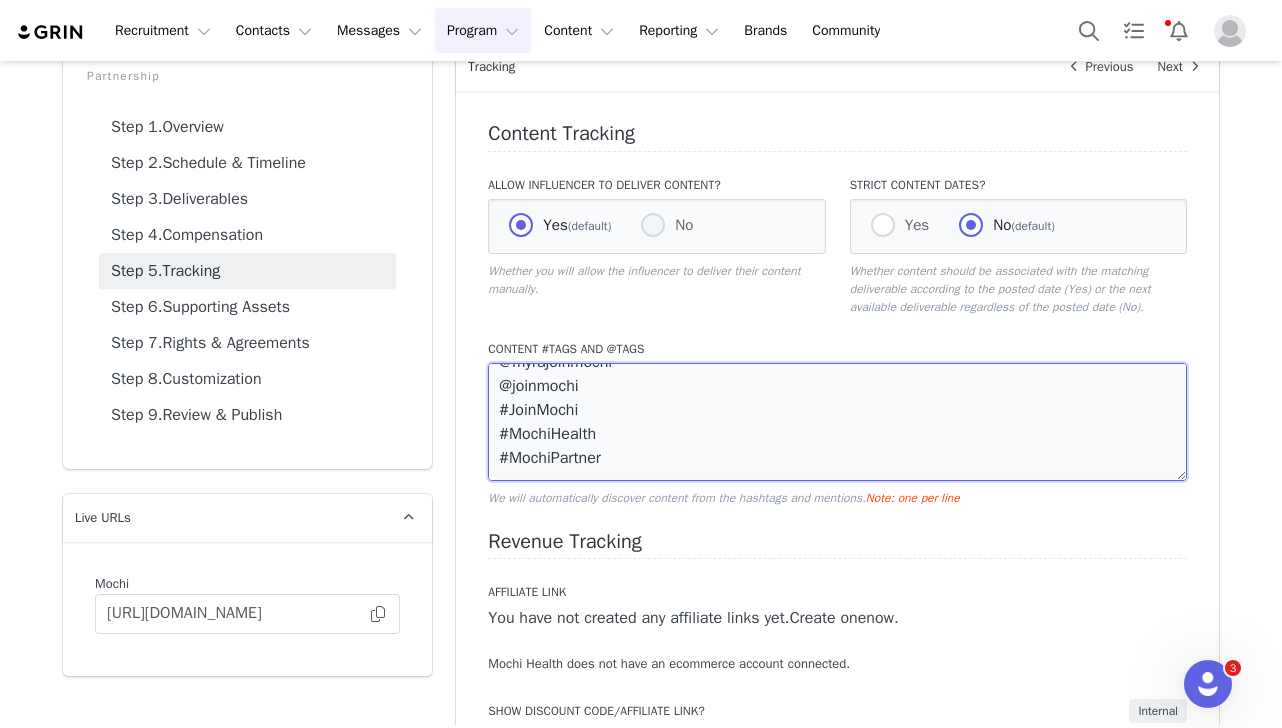 type on "@joinmochisocials
@drmyramochi
@myrajoinmochi
@joinmochi
#JoinMochi
#MochiHealth
#MochiPartner" 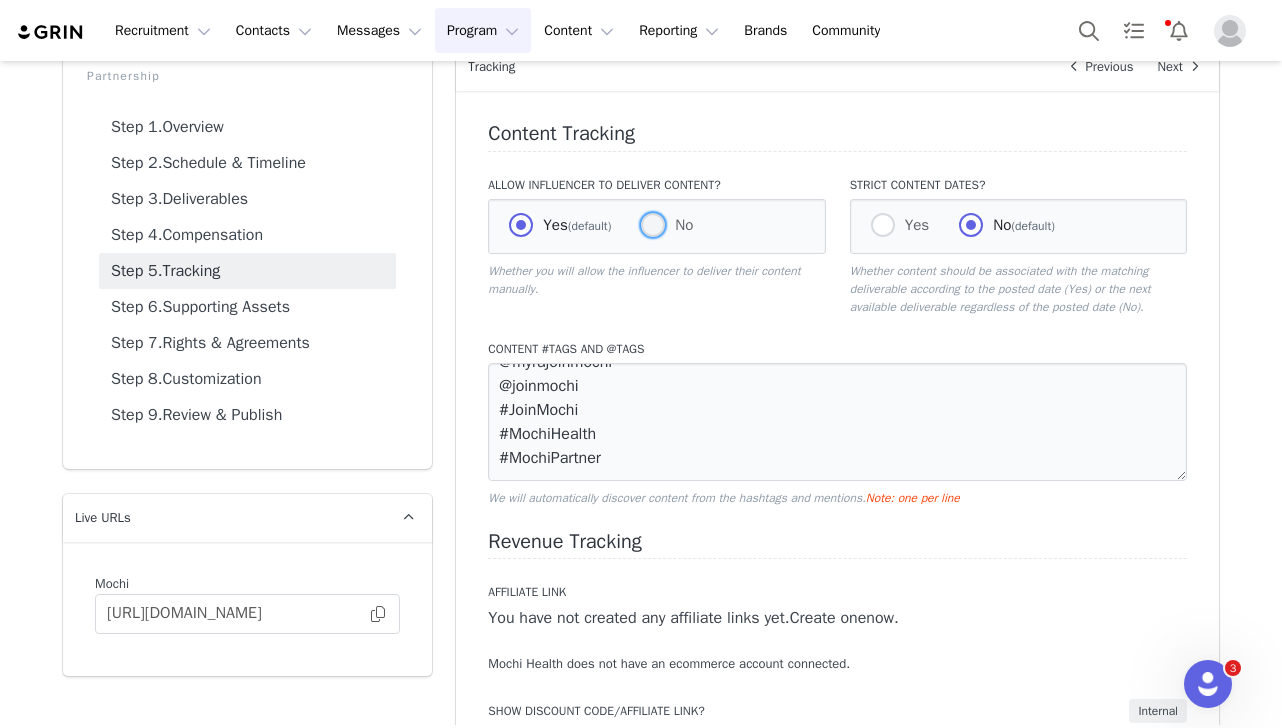 click at bounding box center [653, 225] 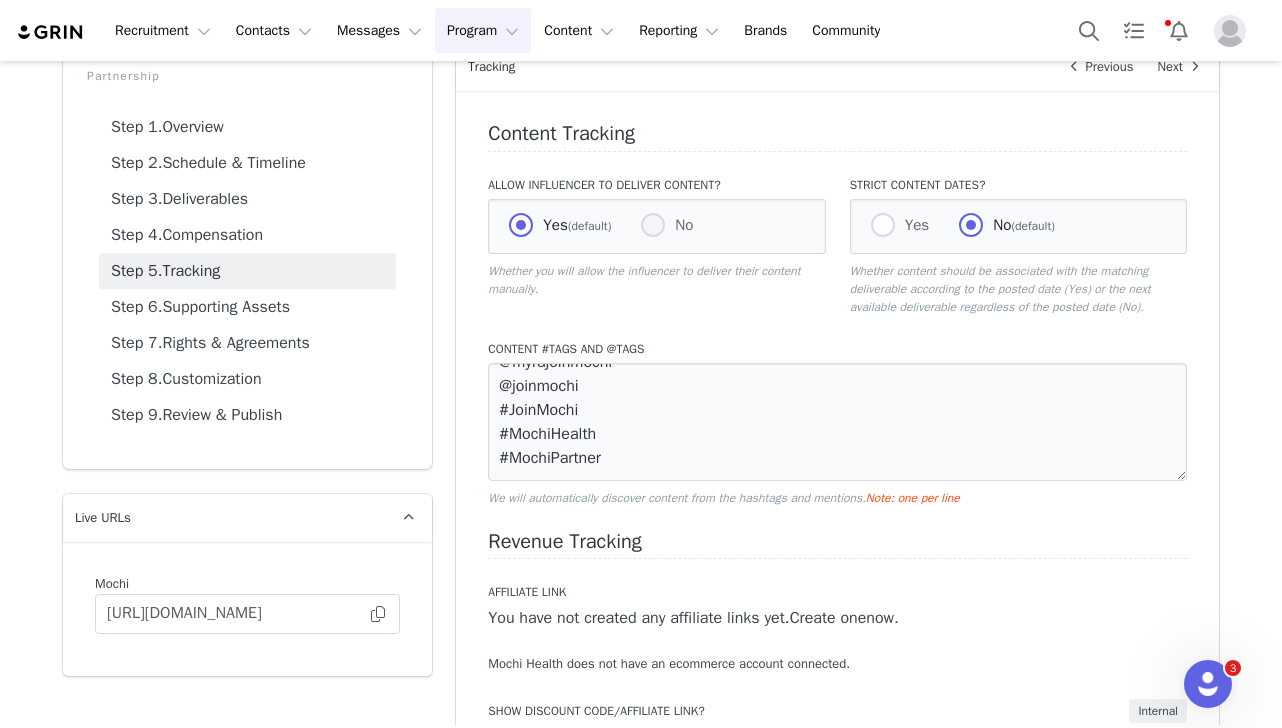 click on "No" at bounding box center [653, 226] 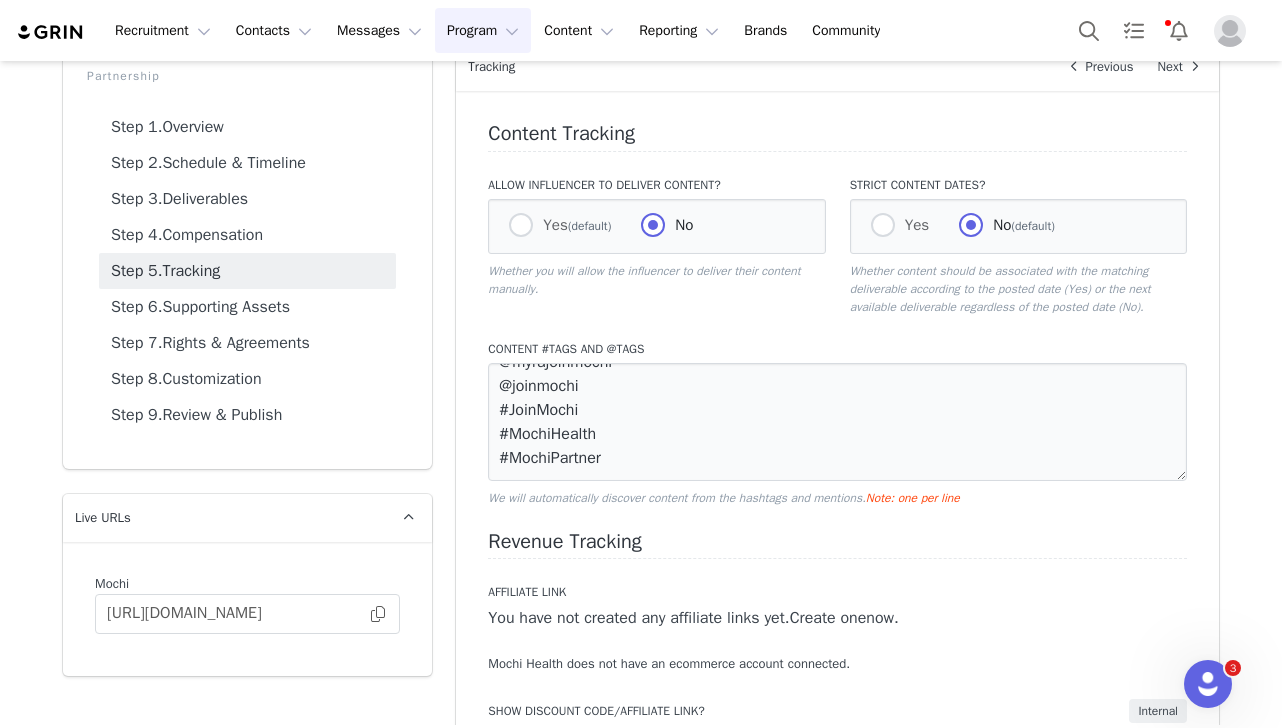 scroll, scrollTop: 305, scrollLeft: 0, axis: vertical 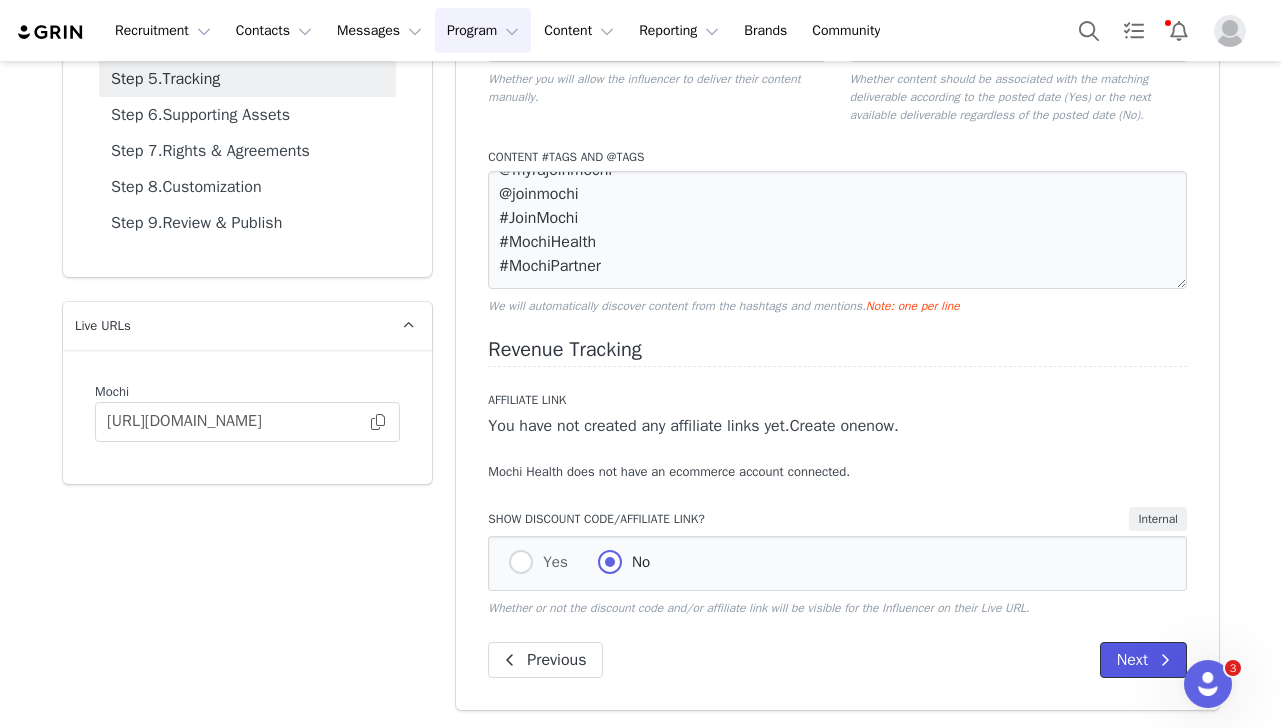 click on "Next" at bounding box center [1143, 660] 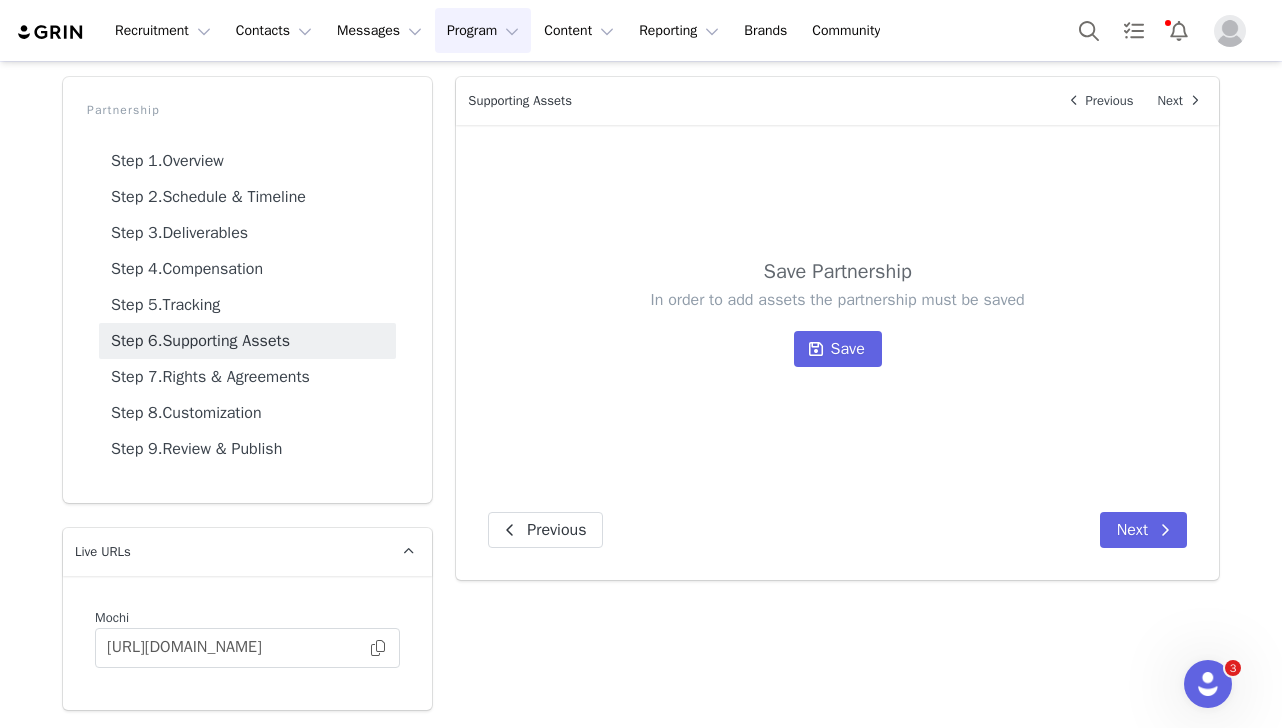 scroll, scrollTop: 78, scrollLeft: 0, axis: vertical 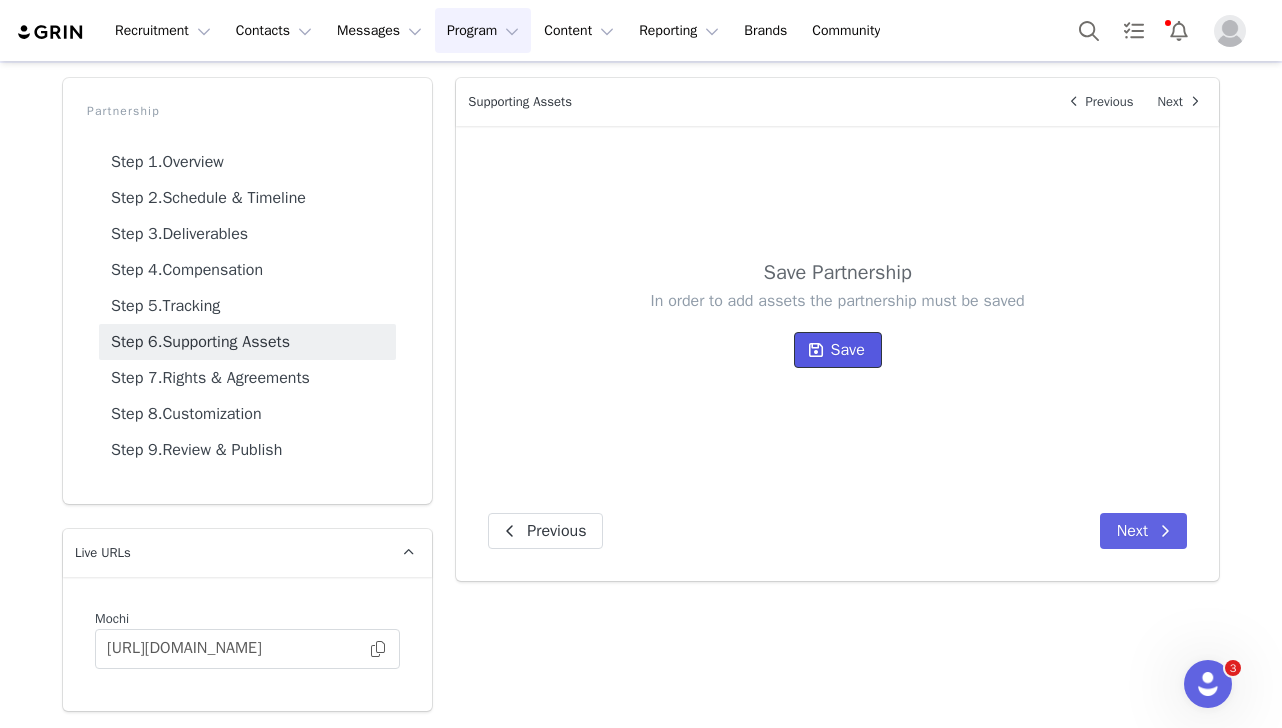 click on "Save" at bounding box center (838, 350) 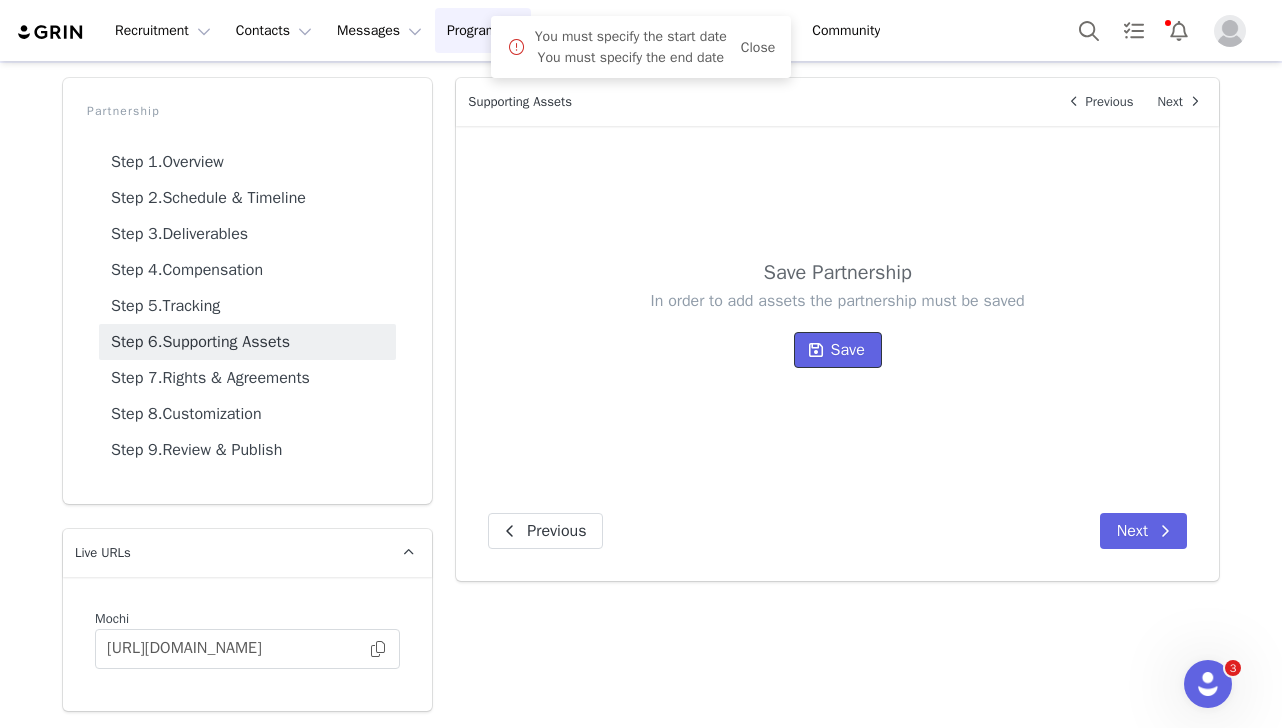 scroll, scrollTop: 0, scrollLeft: 0, axis: both 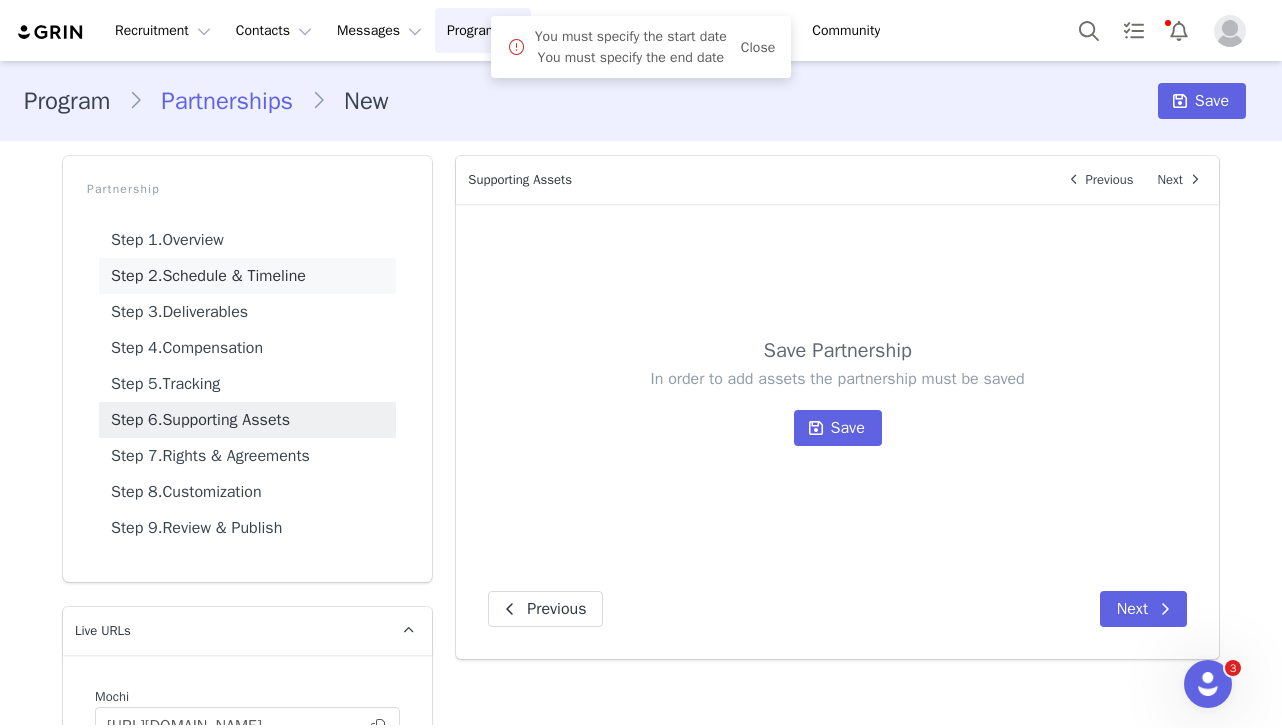 click on "Step 2.  Schedule & Timeline" at bounding box center [247, 276] 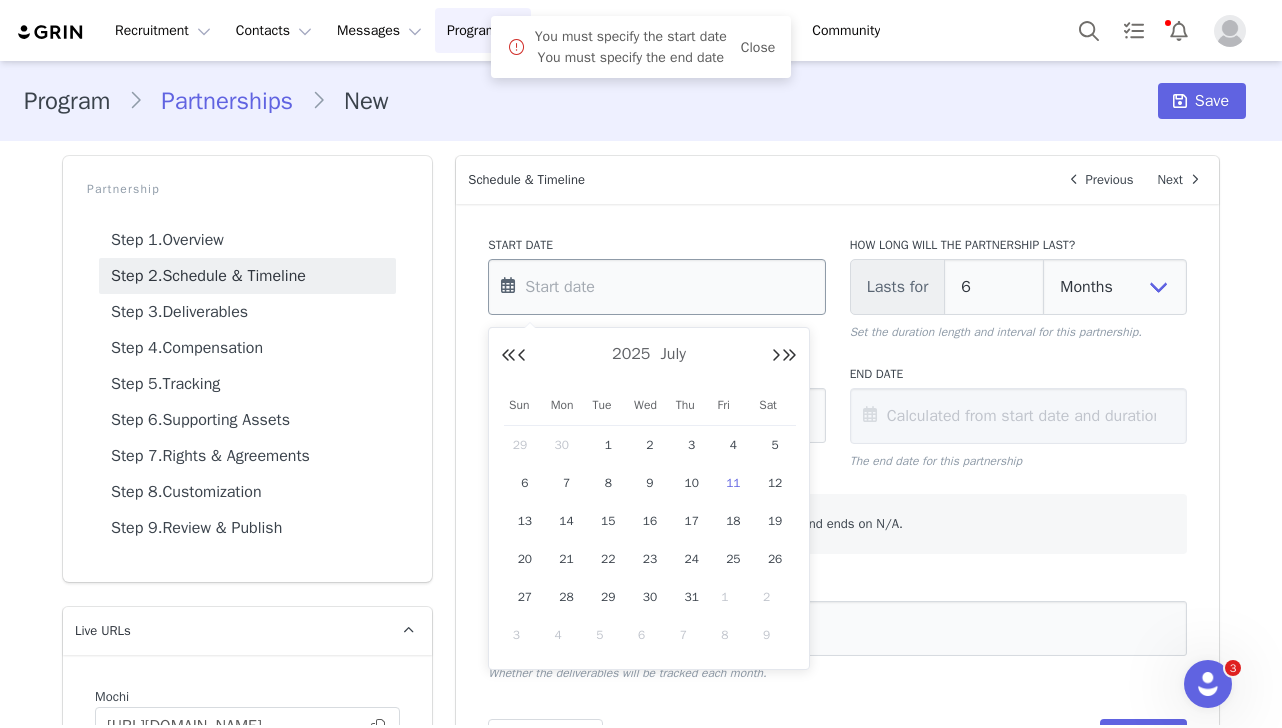 click at bounding box center (656, 287) 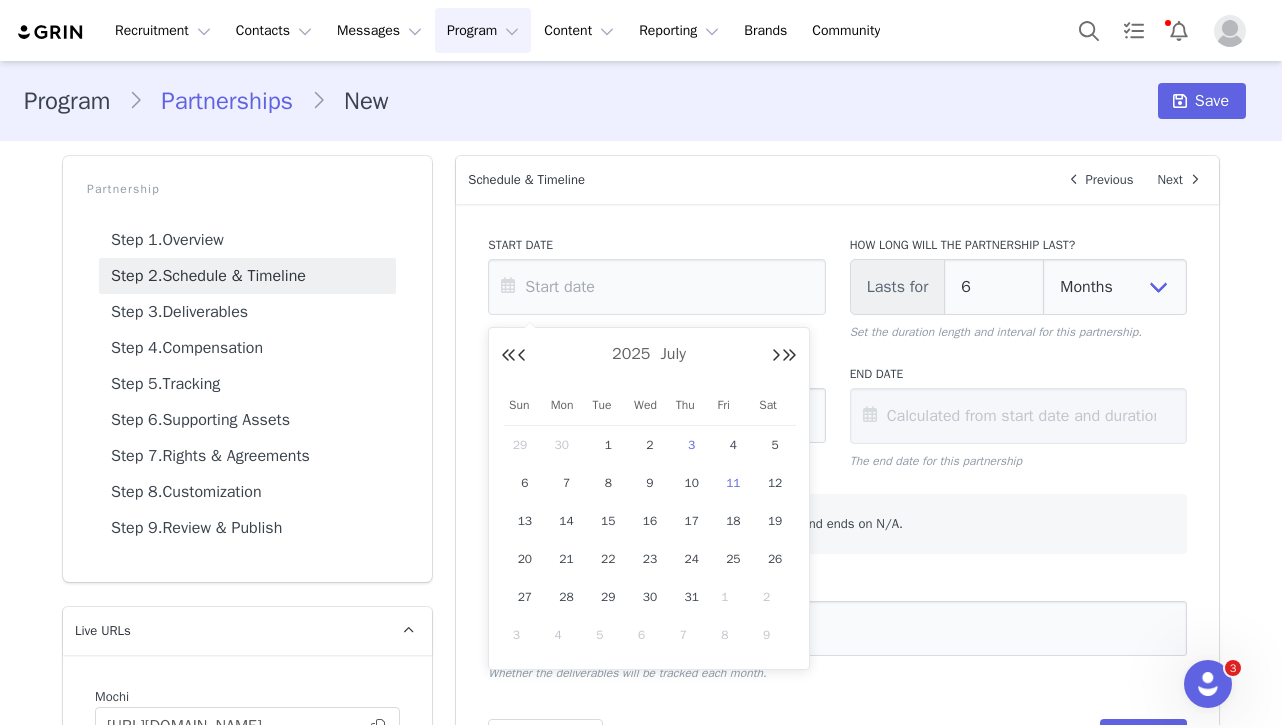 click on "3" at bounding box center (692, 445) 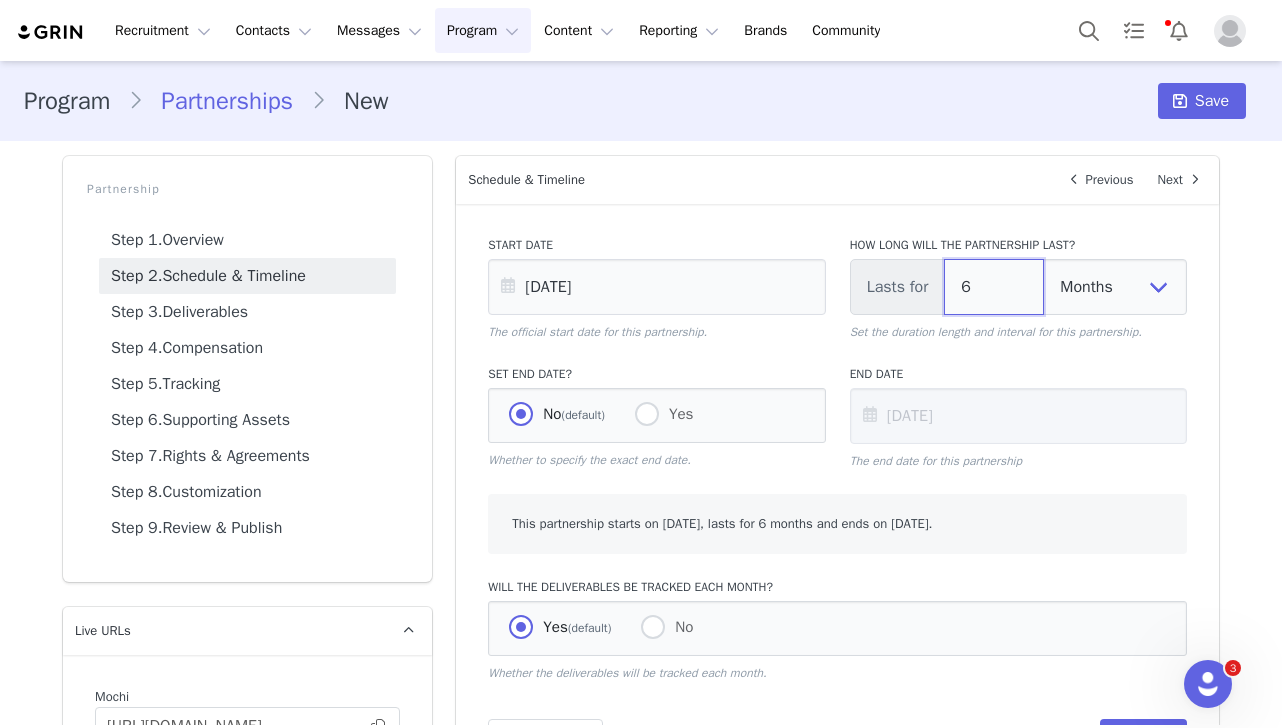 click on "6" at bounding box center [994, 287] 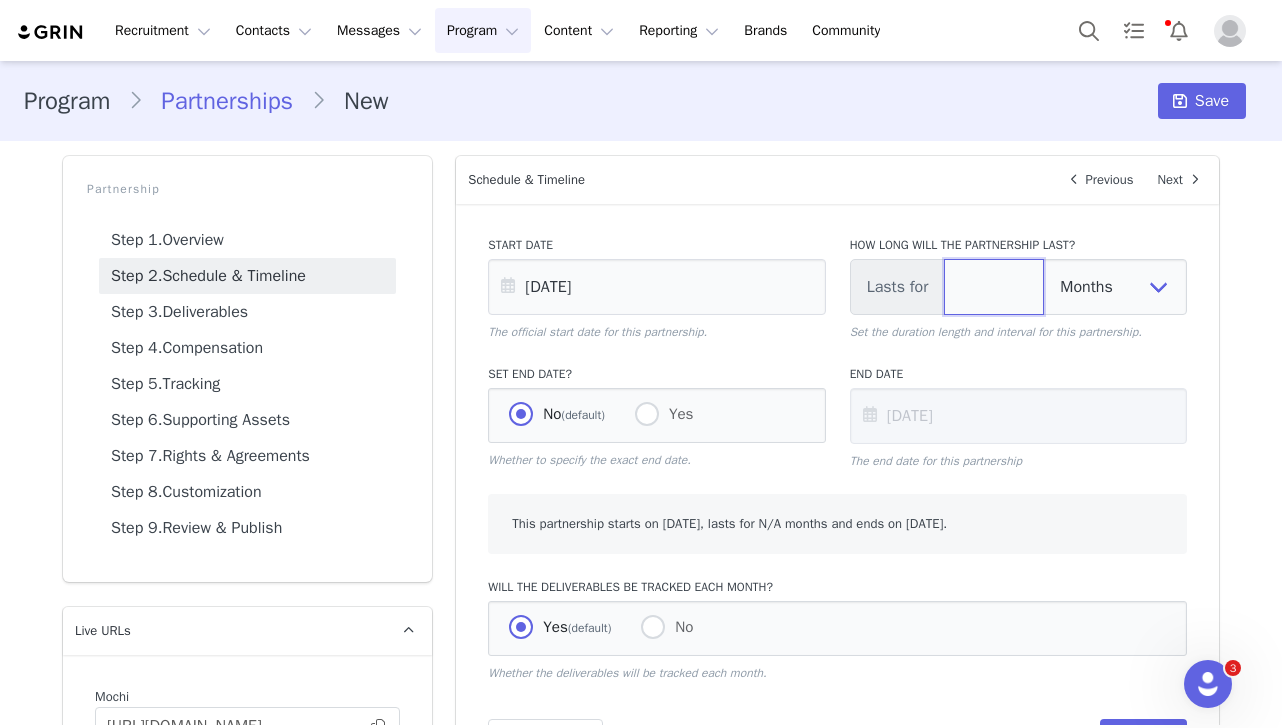 type on "2" 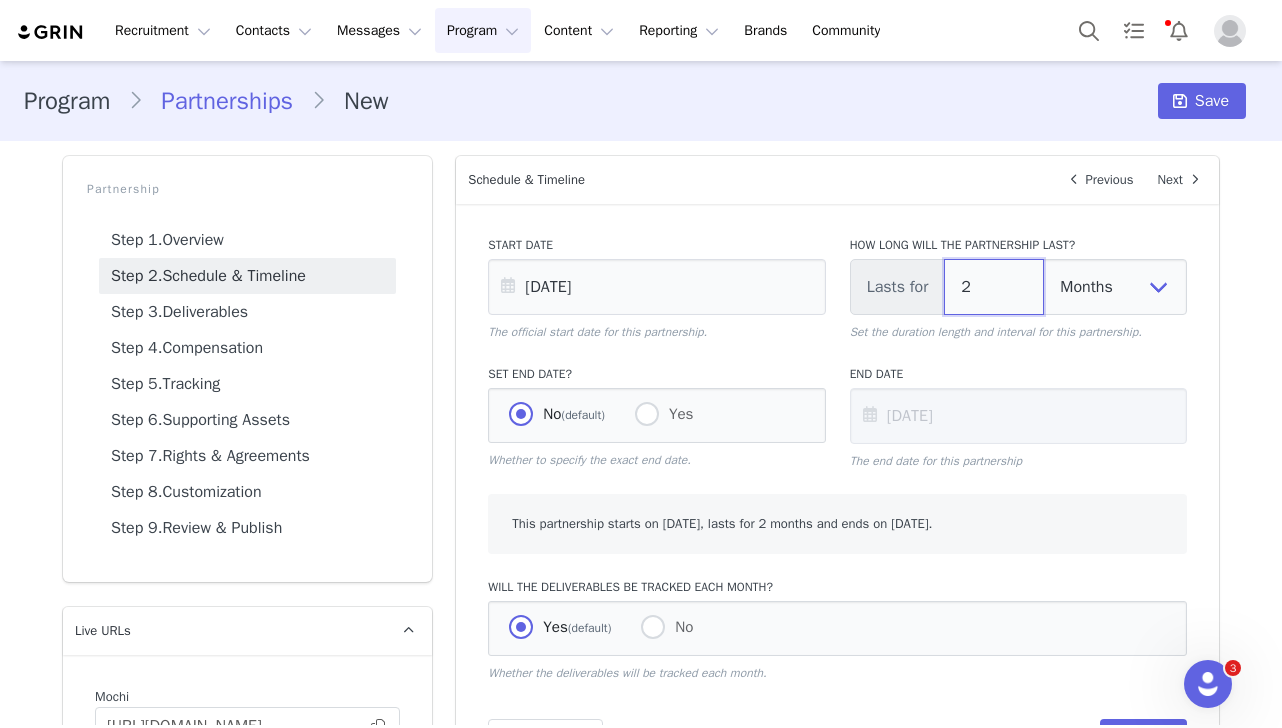 scroll, scrollTop: 78, scrollLeft: 0, axis: vertical 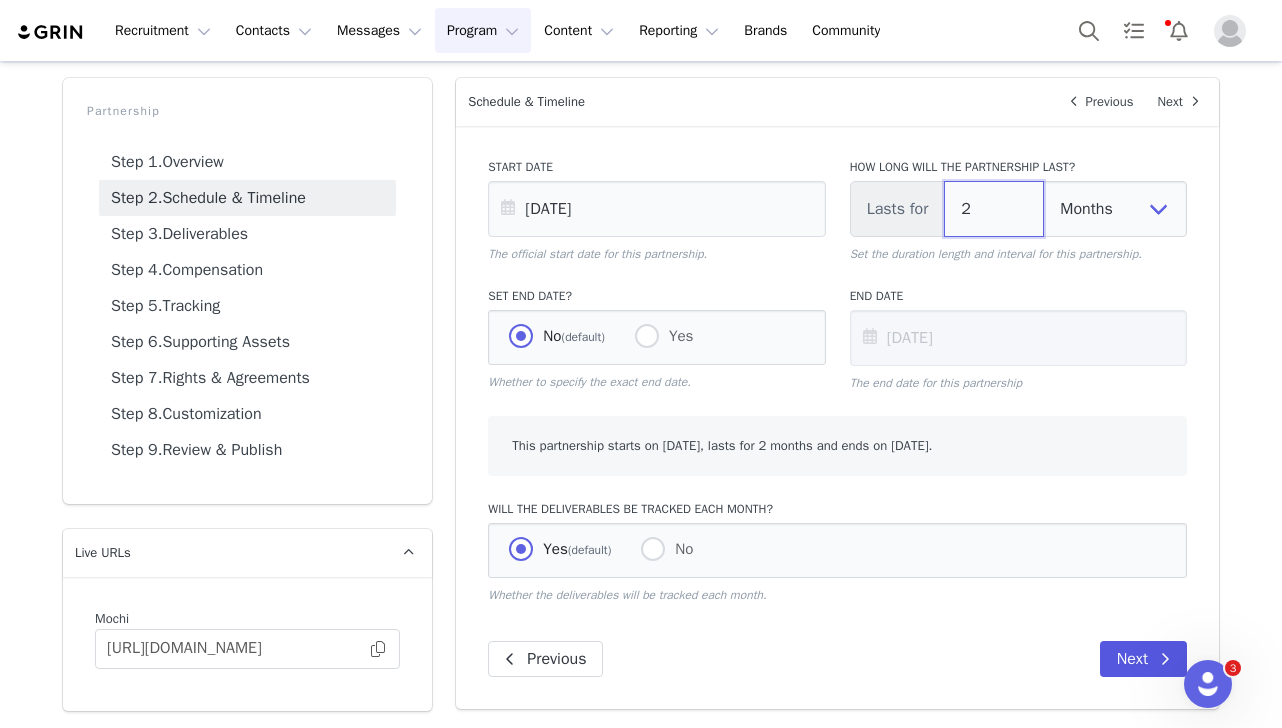 type on "2" 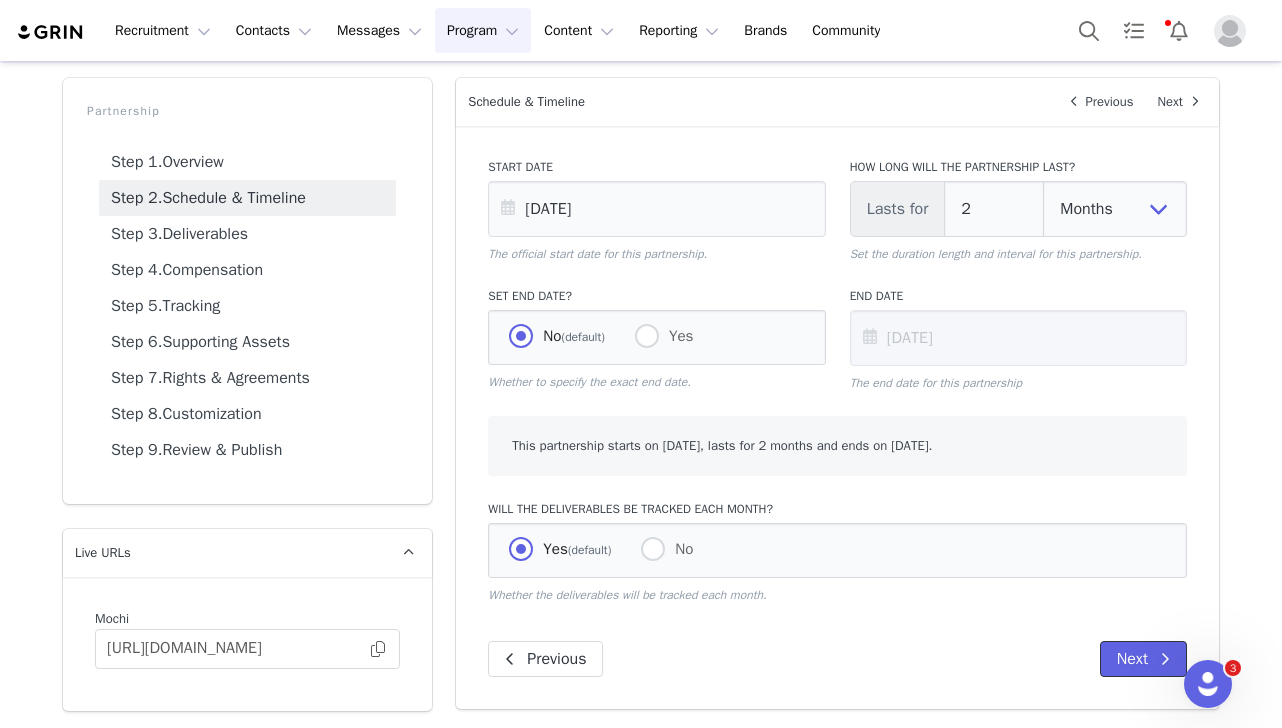 click on "Next" at bounding box center (1143, 659) 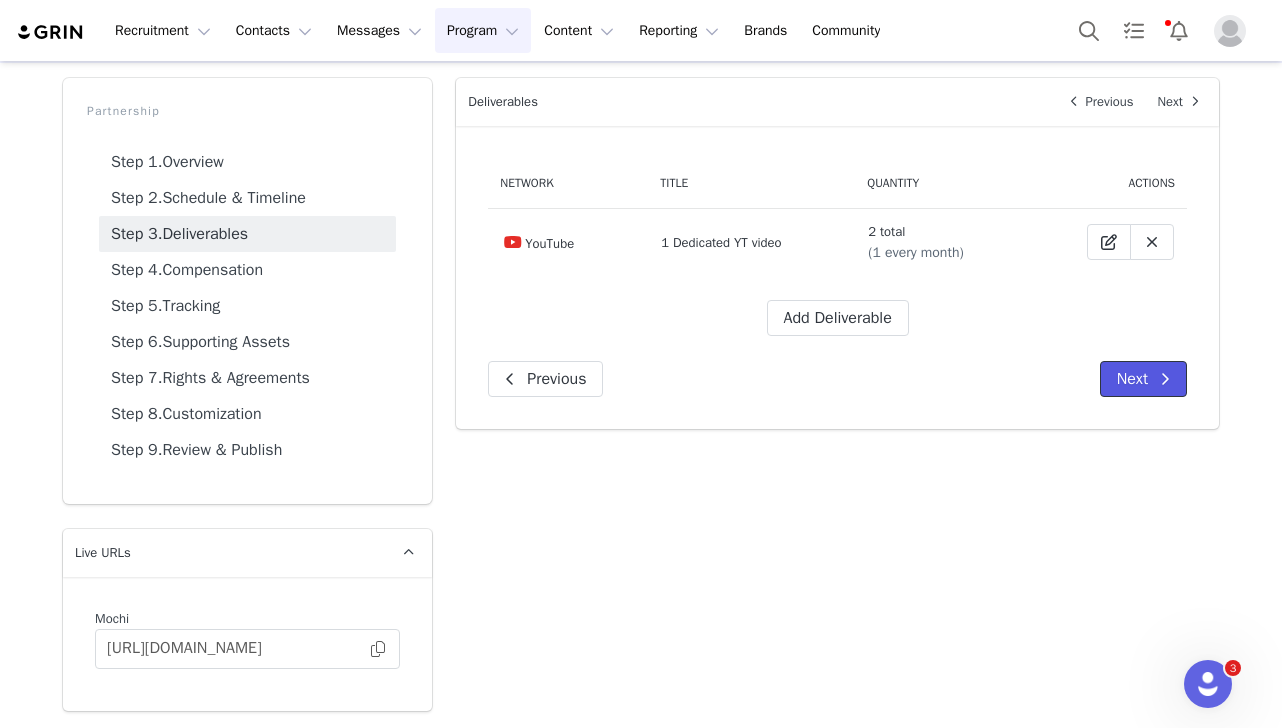 click at bounding box center [1165, 379] 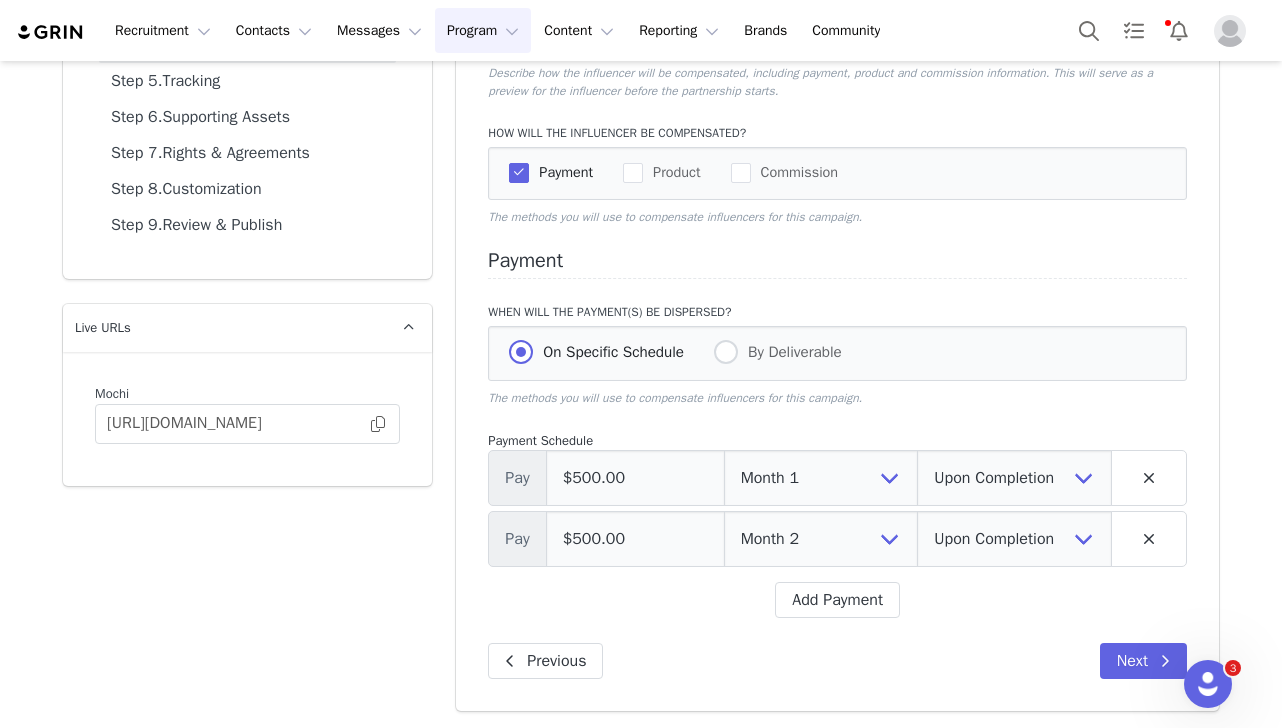 scroll, scrollTop: 302, scrollLeft: 0, axis: vertical 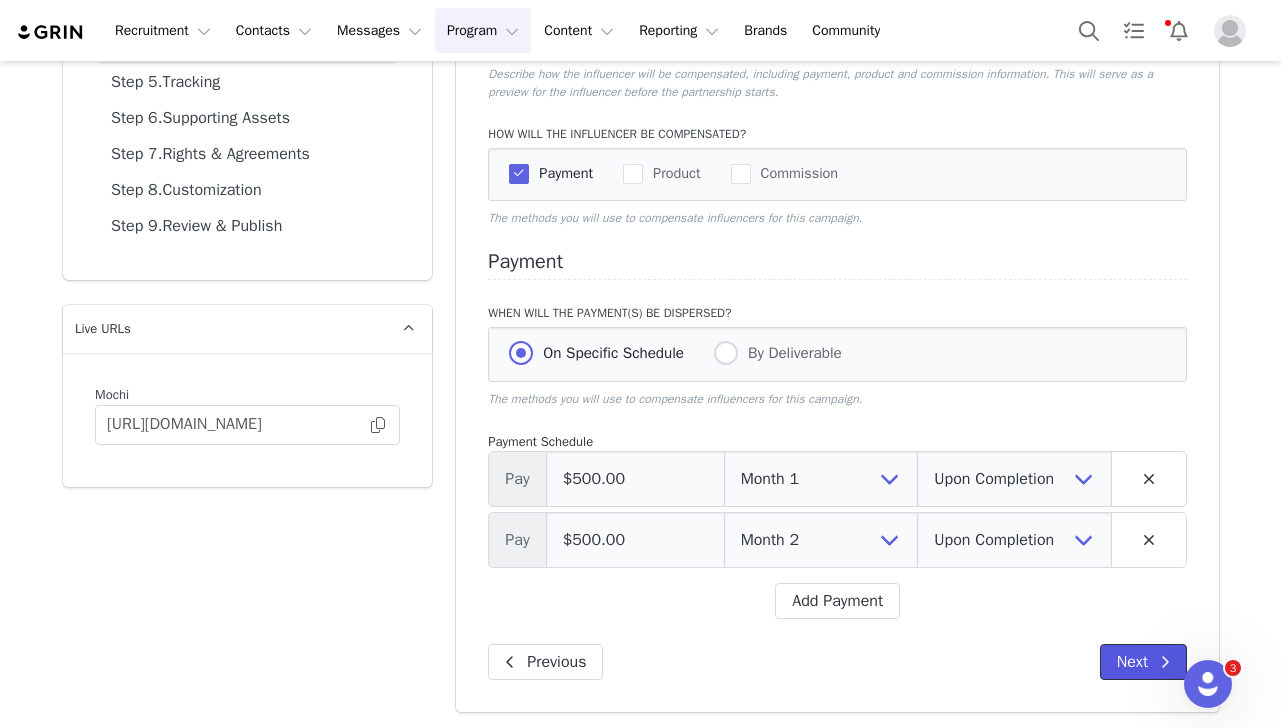 click on "Next" at bounding box center [1143, 662] 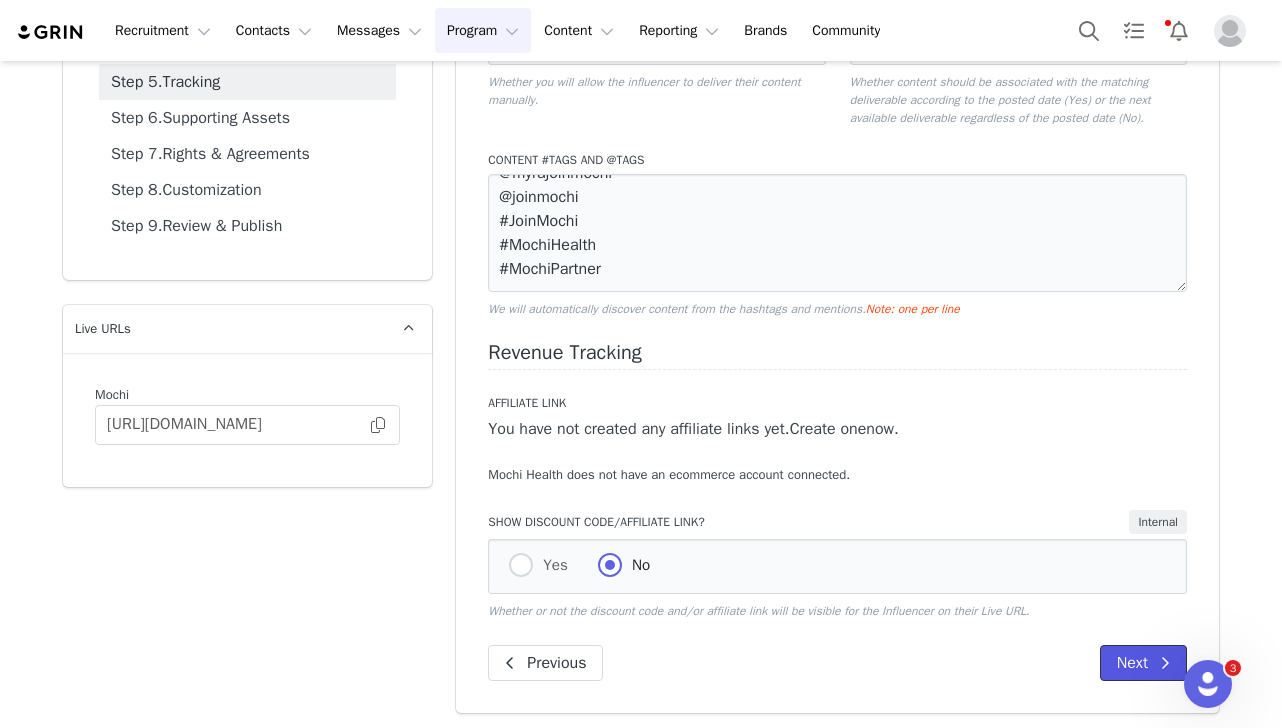 click on "Next" at bounding box center (1143, 663) 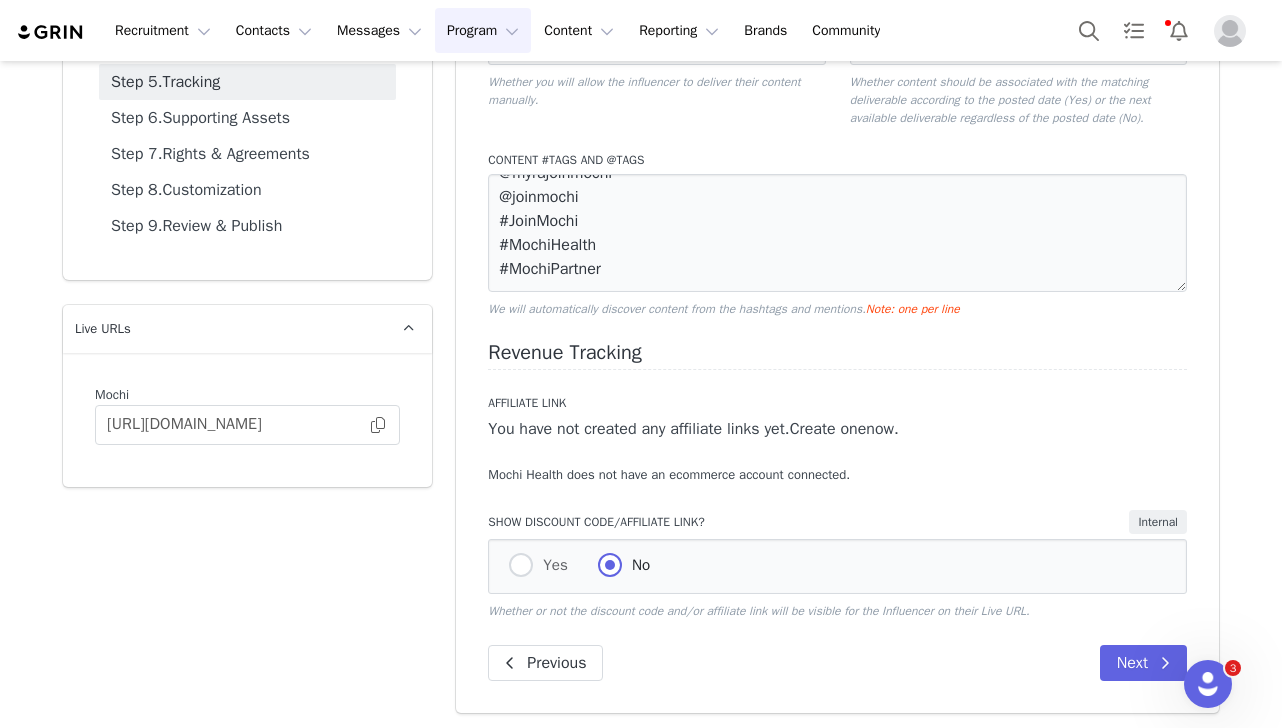 scroll, scrollTop: 78, scrollLeft: 0, axis: vertical 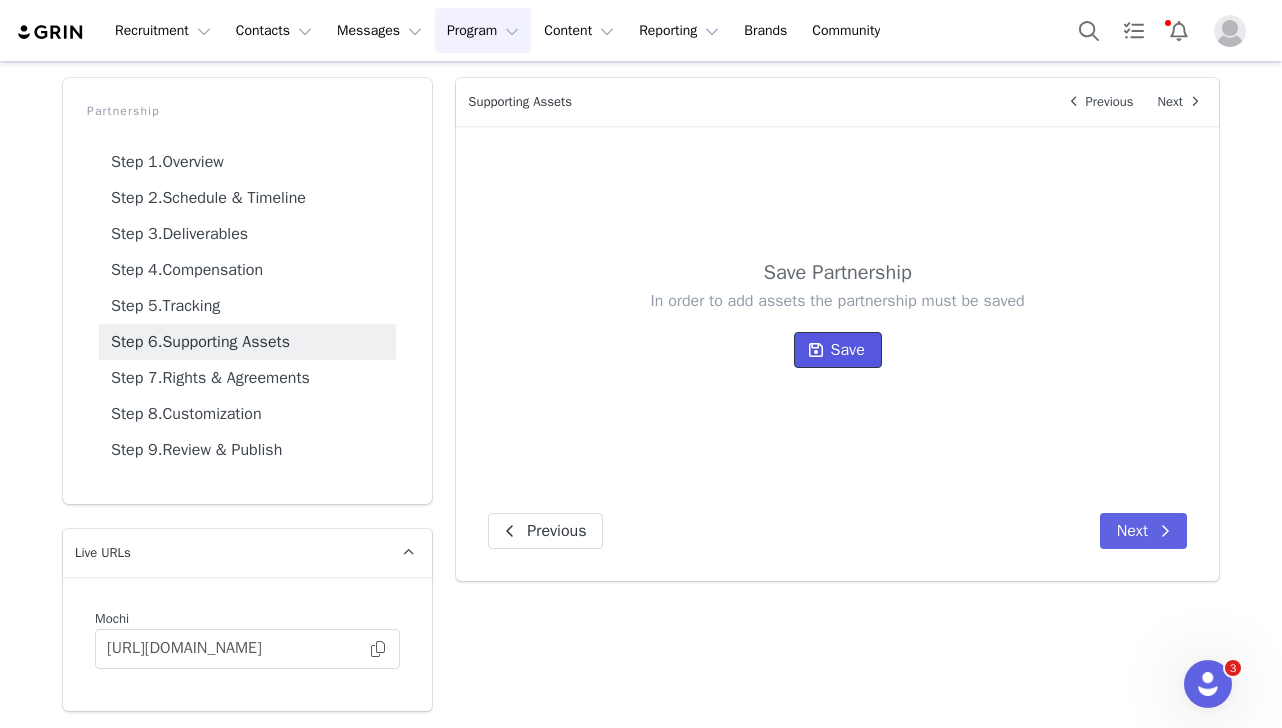 click at bounding box center [816, 350] 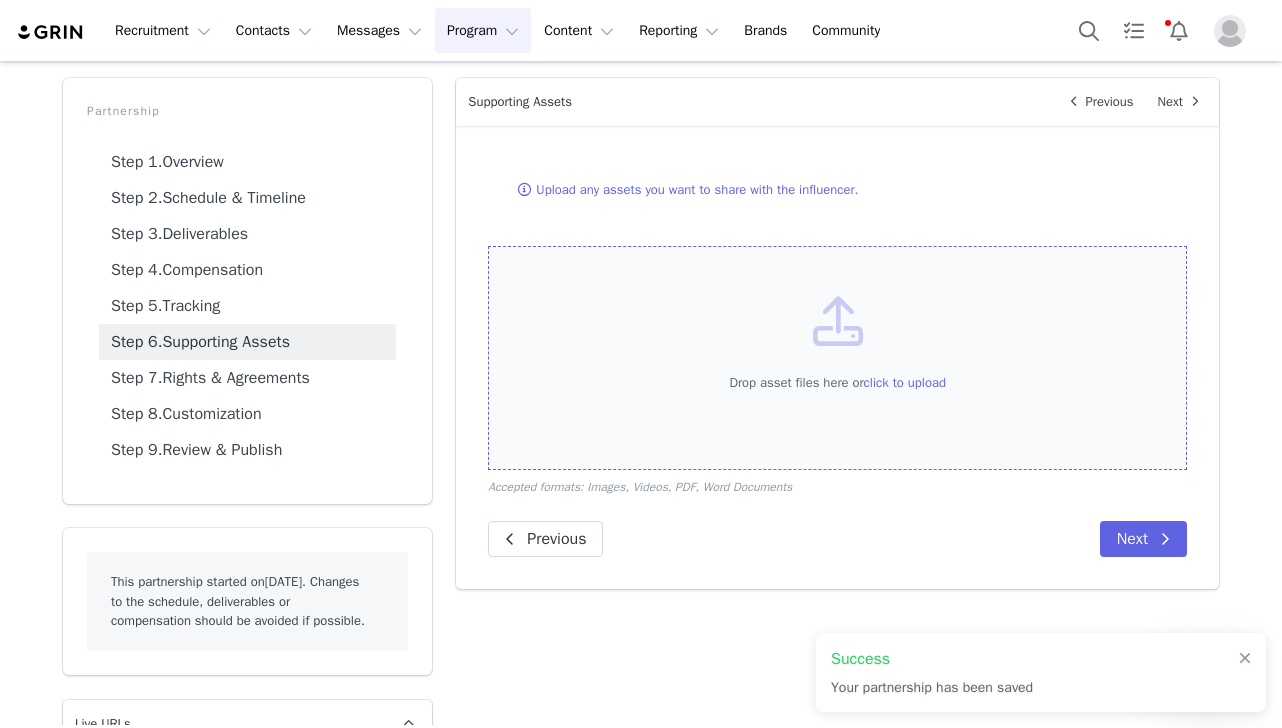 click at bounding box center [838, 322] 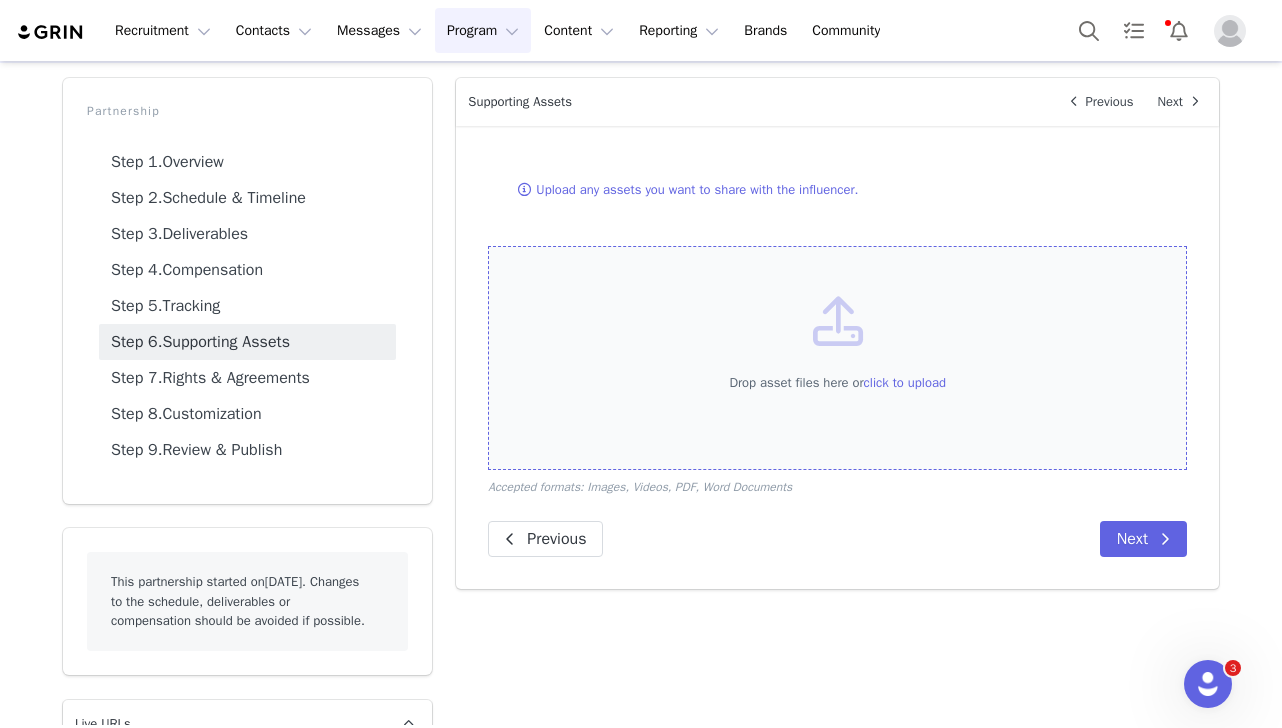 click at bounding box center (838, 322) 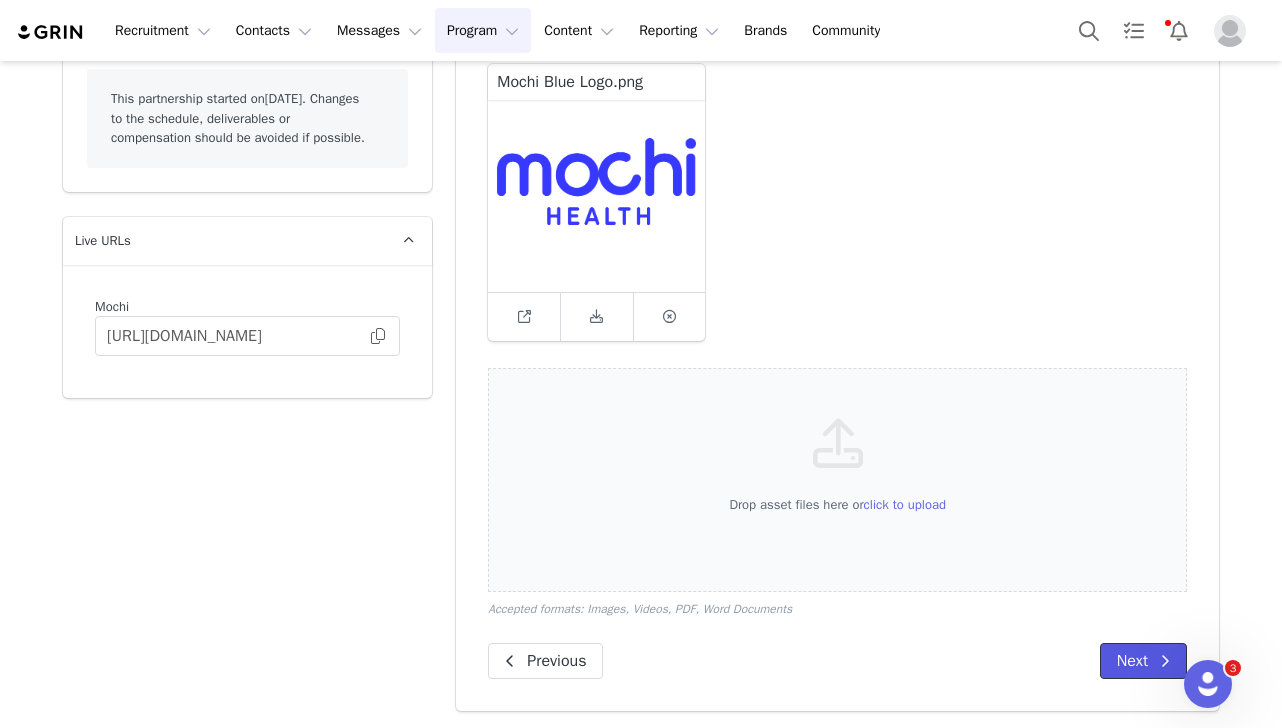 click on "Next" at bounding box center [1143, 661] 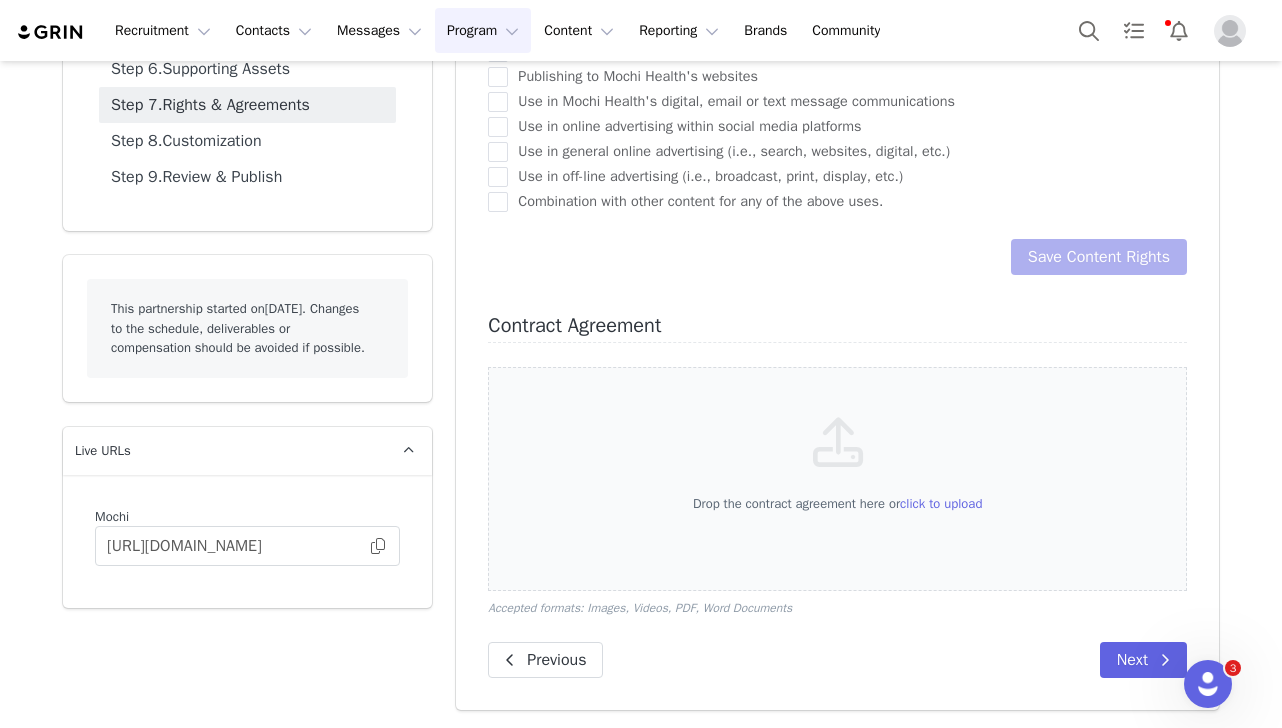 scroll, scrollTop: 343, scrollLeft: 0, axis: vertical 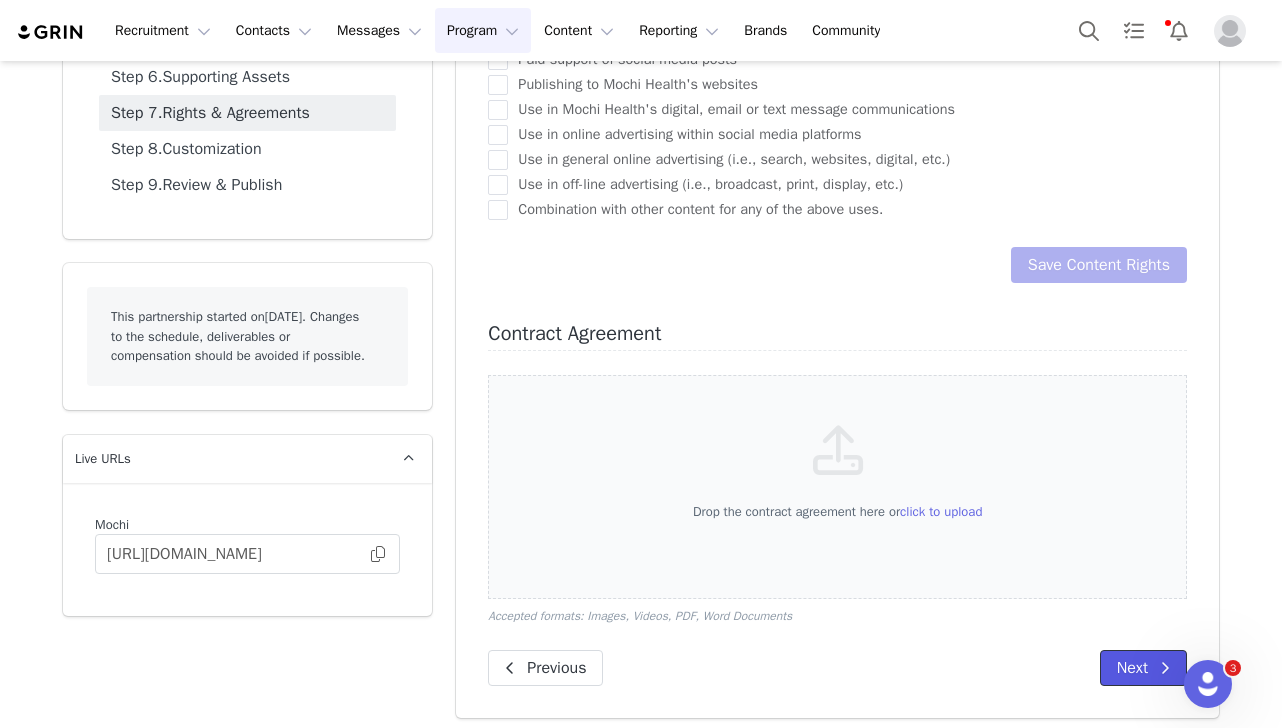 click on "Next" at bounding box center [1143, 668] 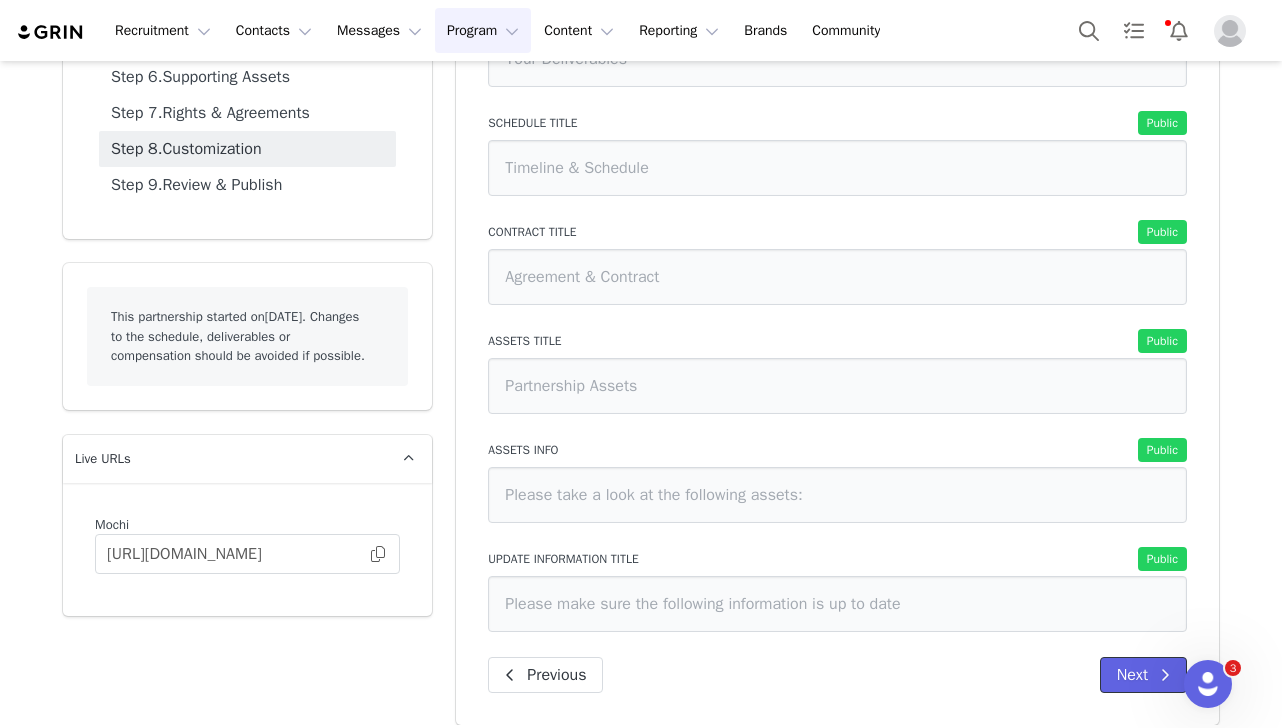 click on "Next" at bounding box center (1143, 675) 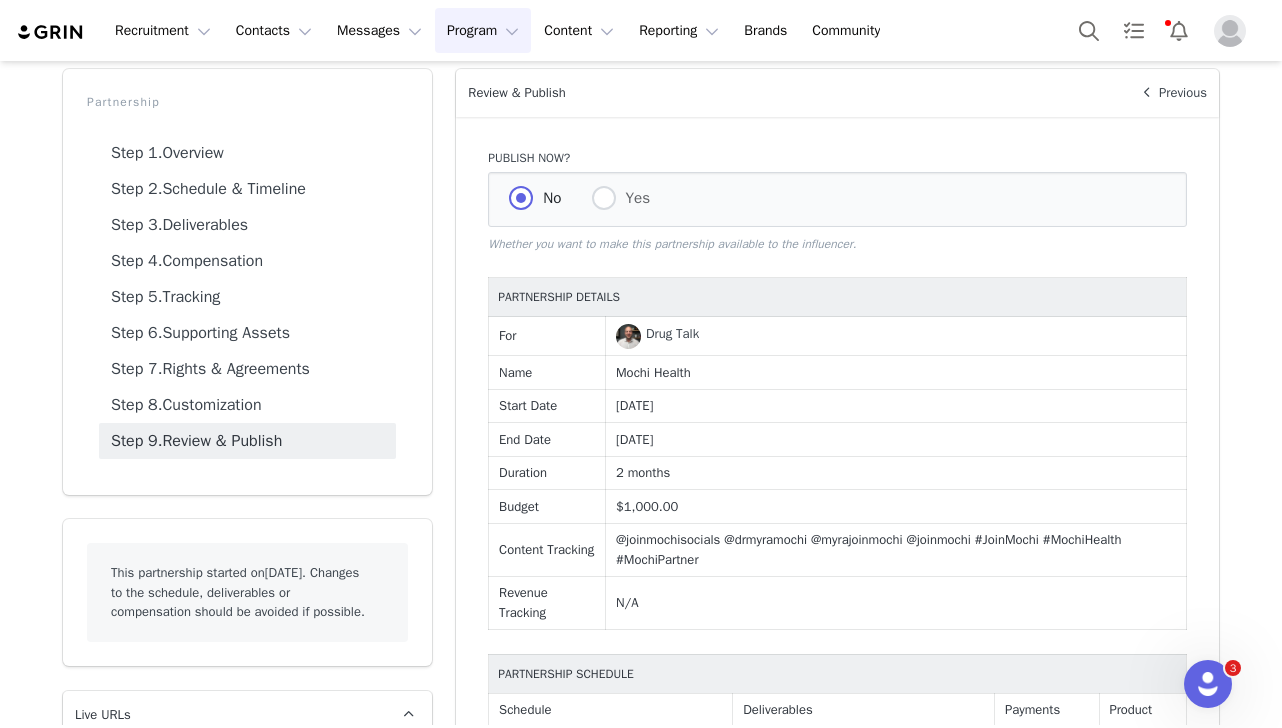 scroll, scrollTop: 0, scrollLeft: 0, axis: both 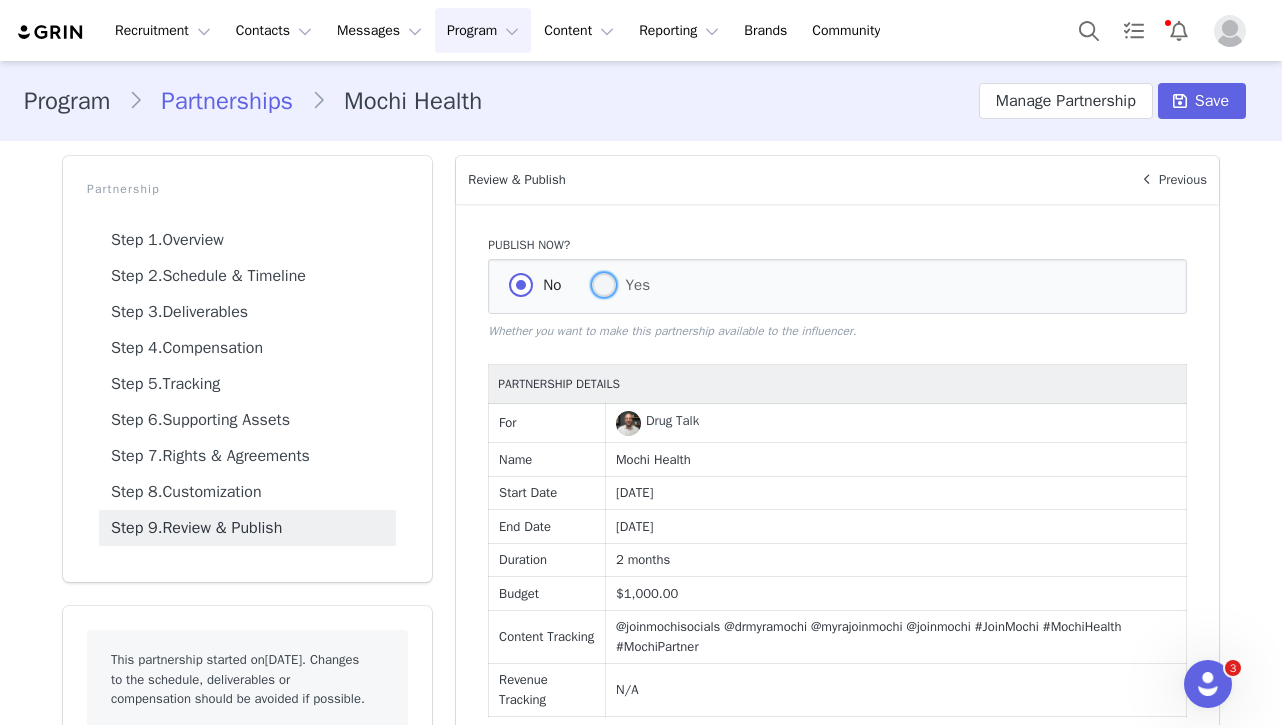 click at bounding box center [604, 285] 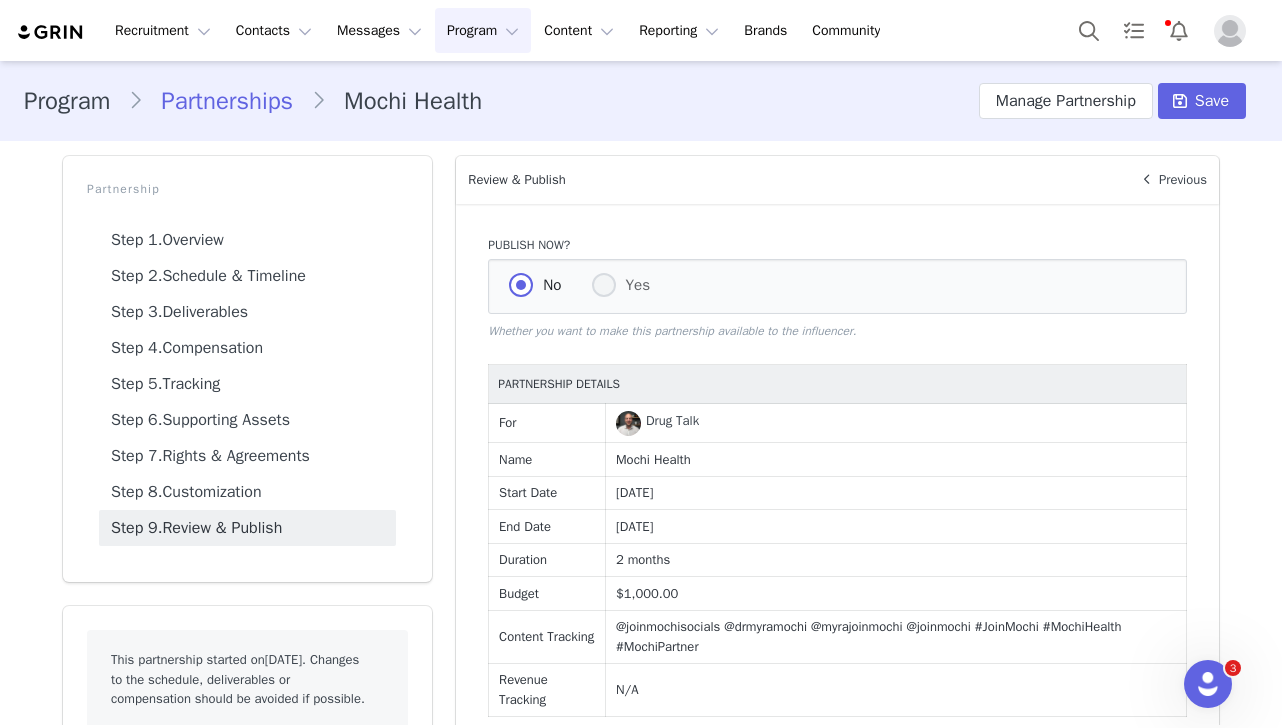 click on "Yes" at bounding box center [604, 286] 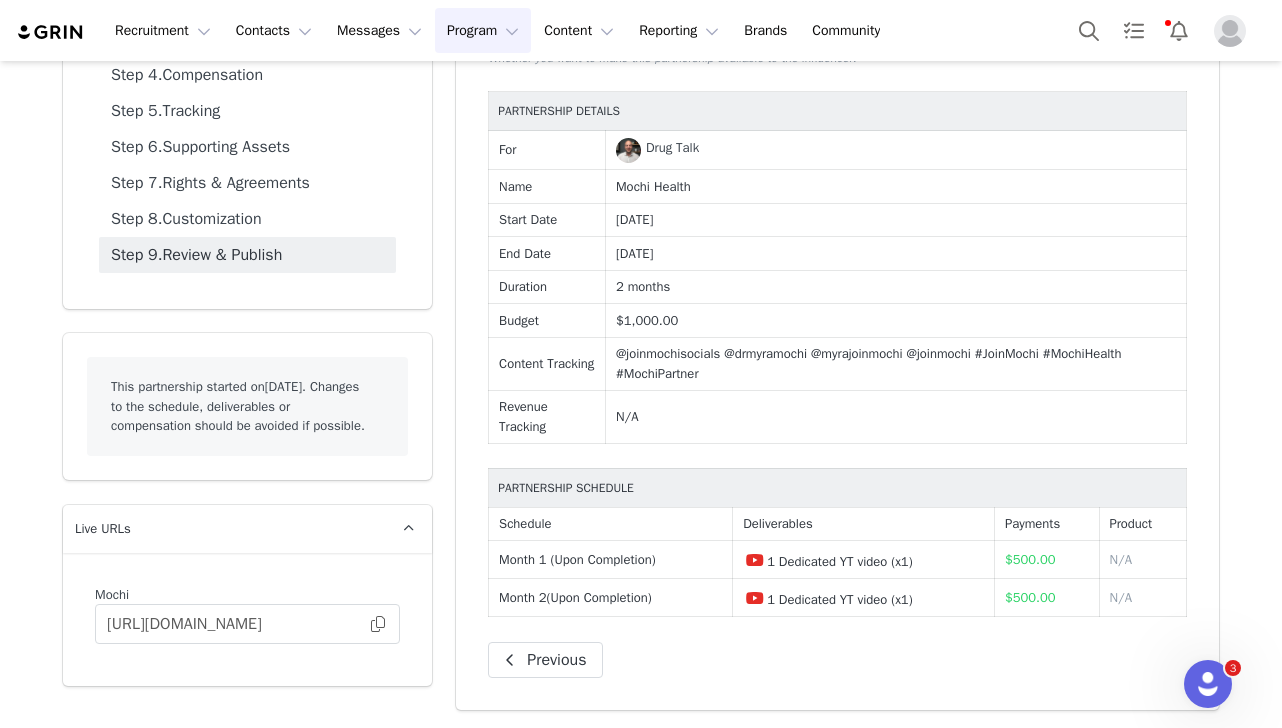 scroll, scrollTop: 0, scrollLeft: 0, axis: both 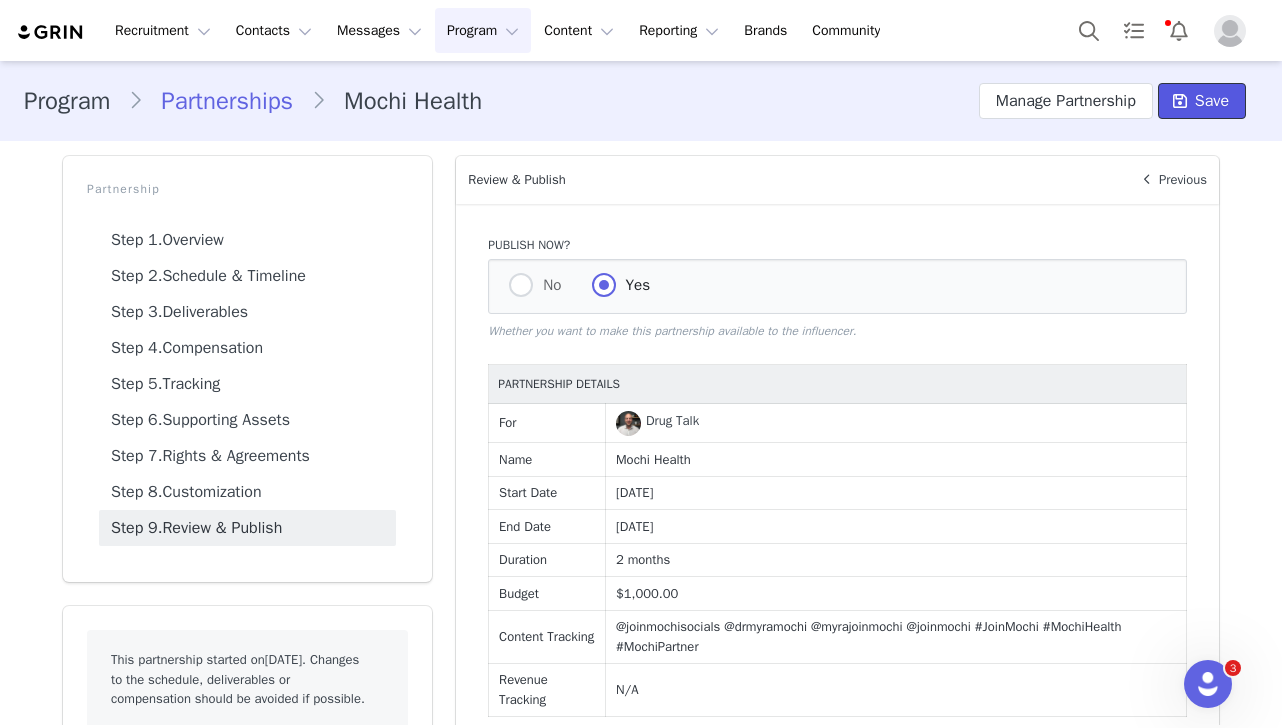 click on "Save" at bounding box center [1202, 101] 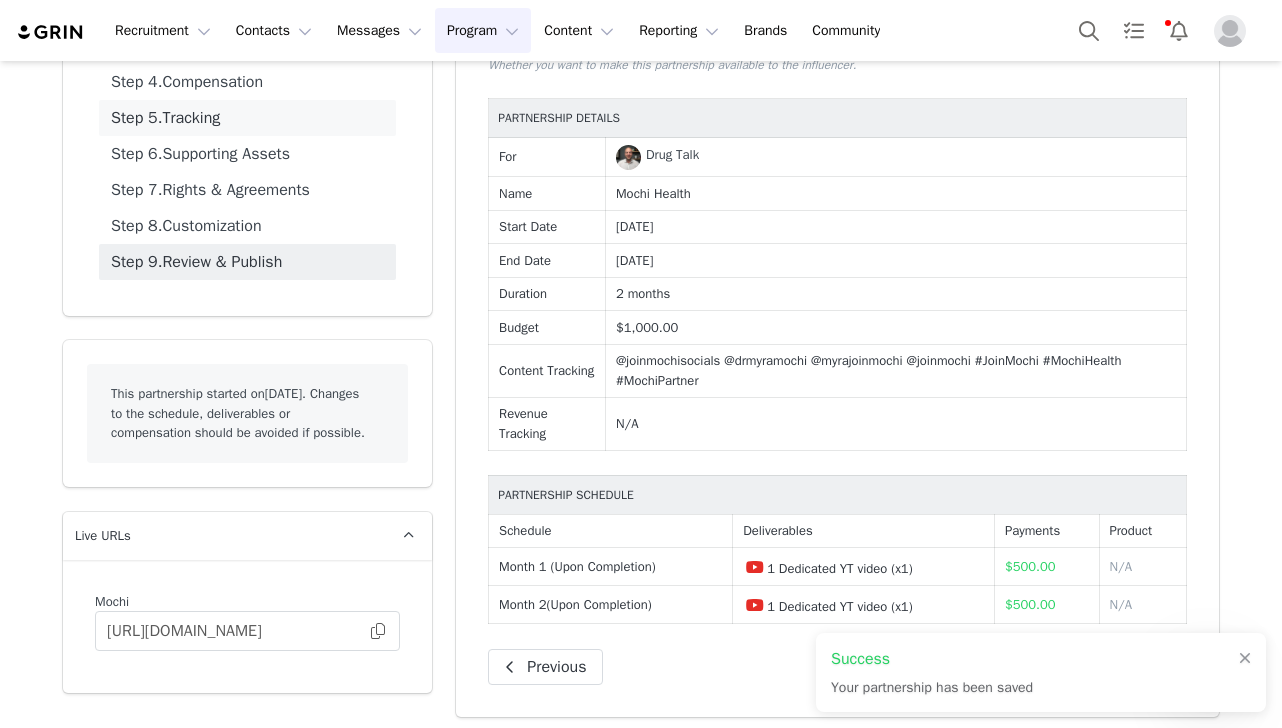 scroll, scrollTop: 273, scrollLeft: 0, axis: vertical 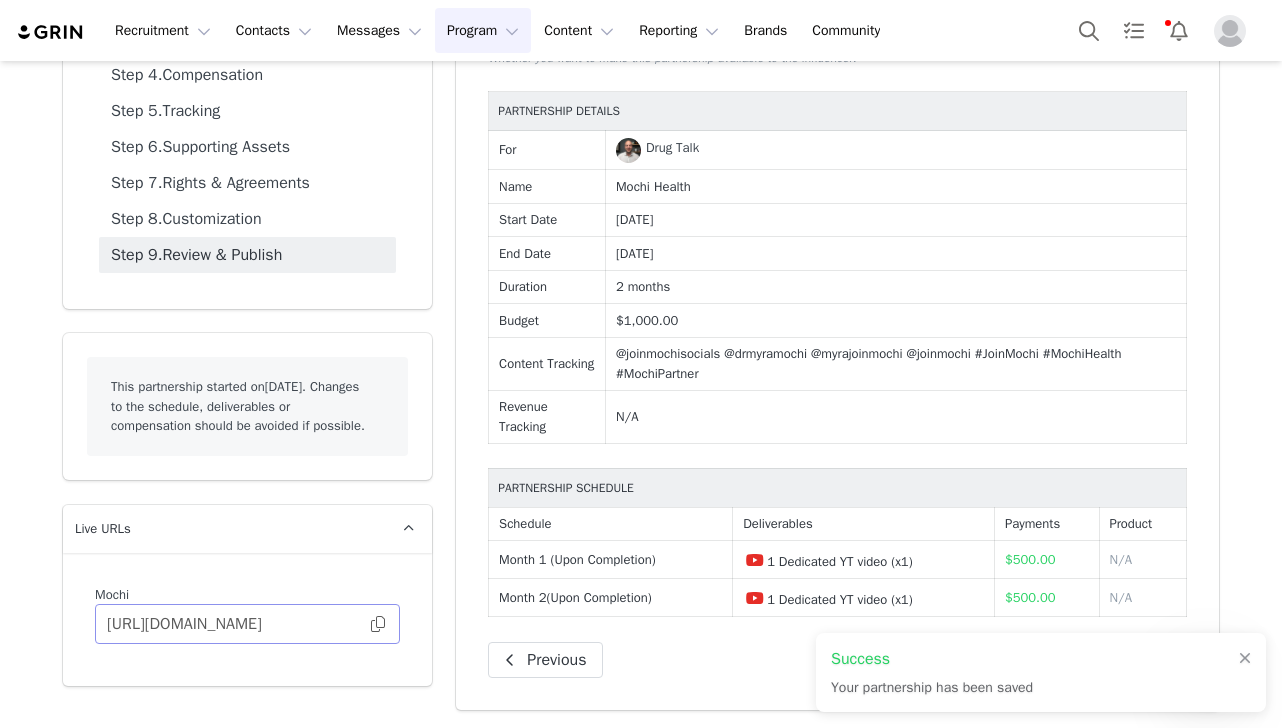 click at bounding box center [378, 624] 